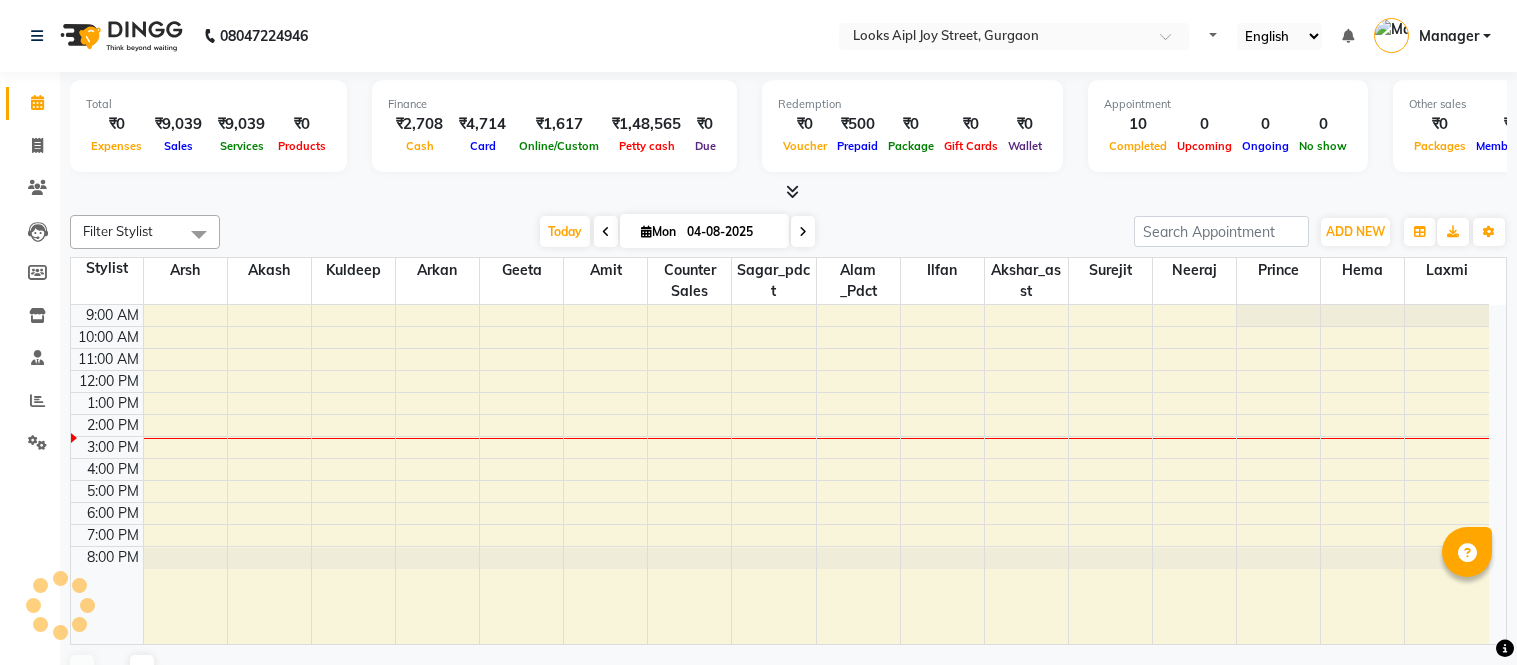 scroll, scrollTop: 0, scrollLeft: 0, axis: both 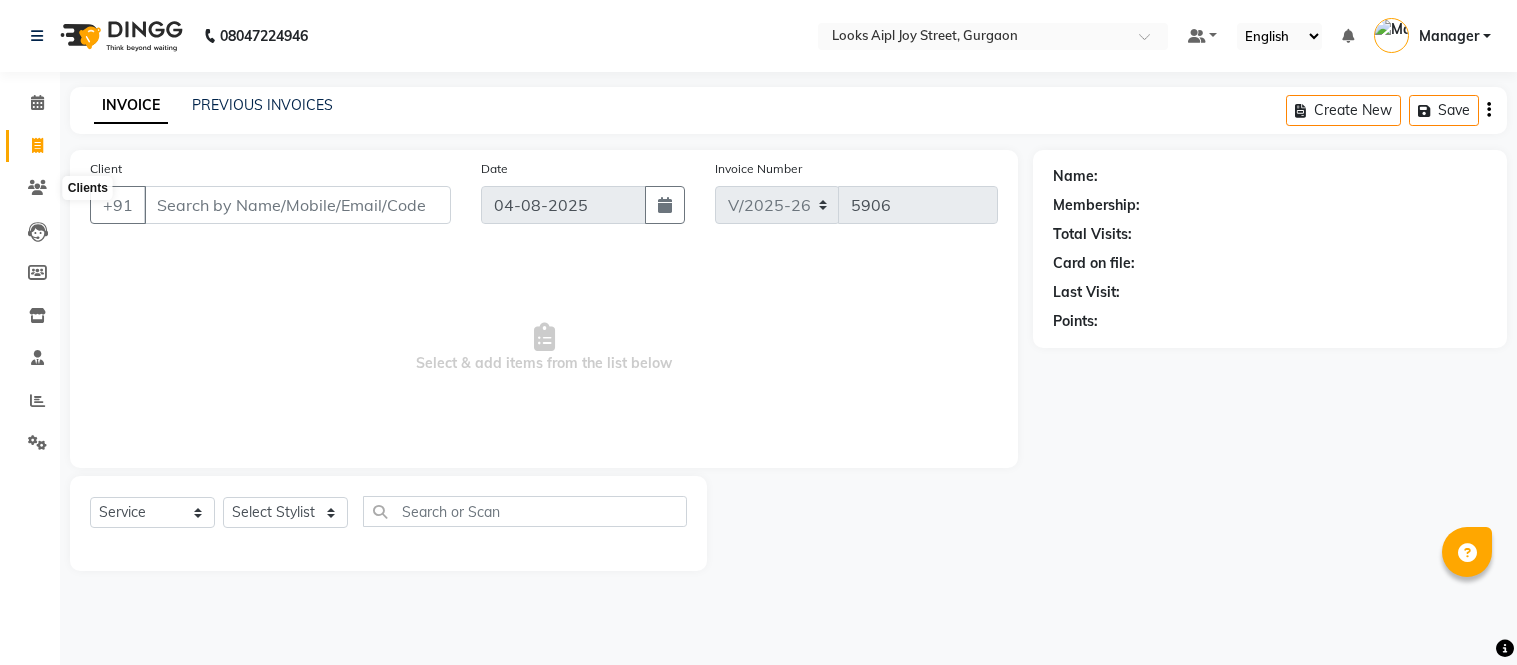 select on "6047" 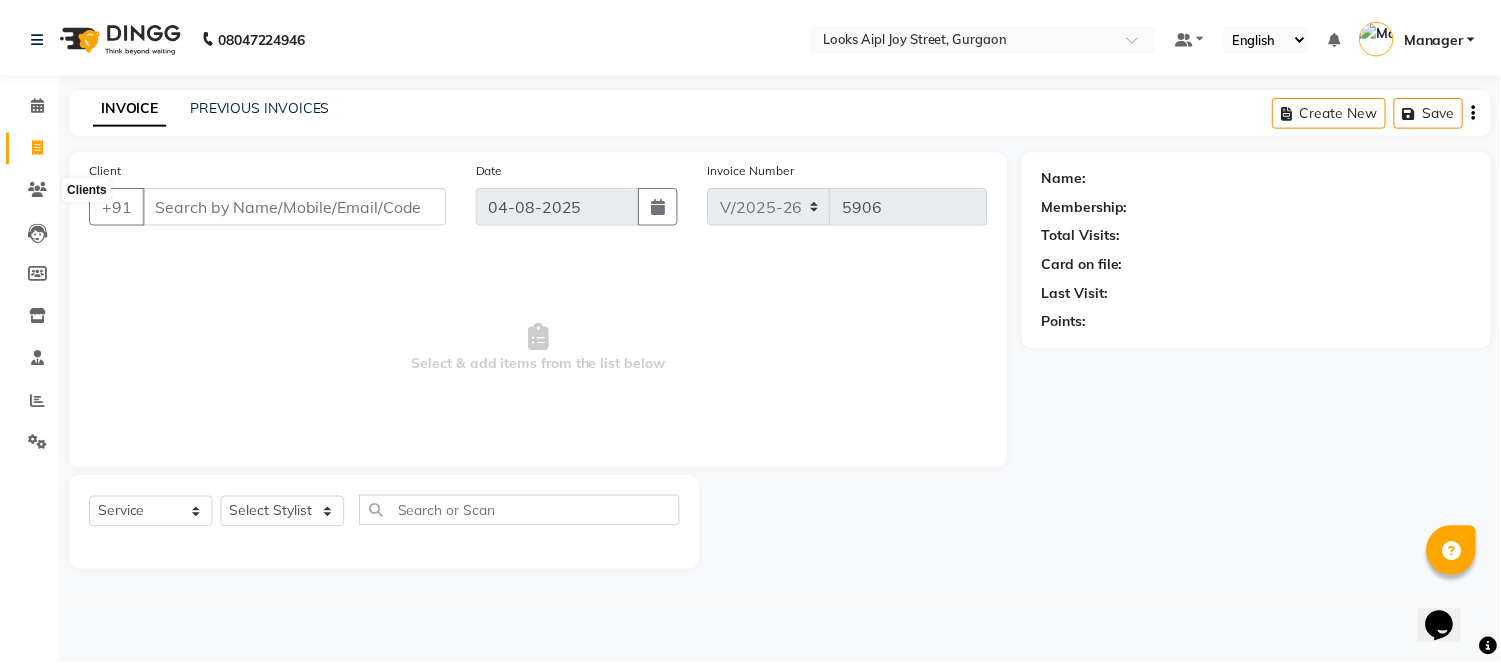 scroll, scrollTop: 0, scrollLeft: 0, axis: both 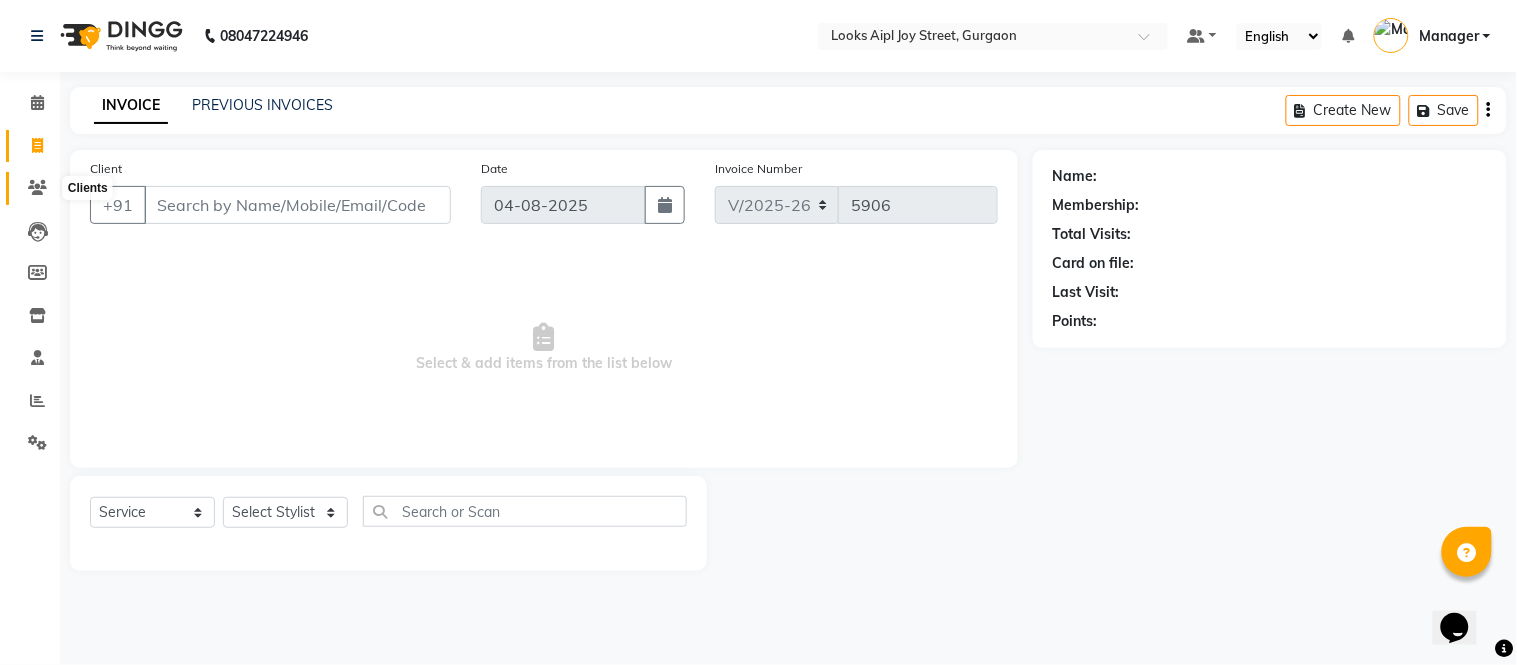 click 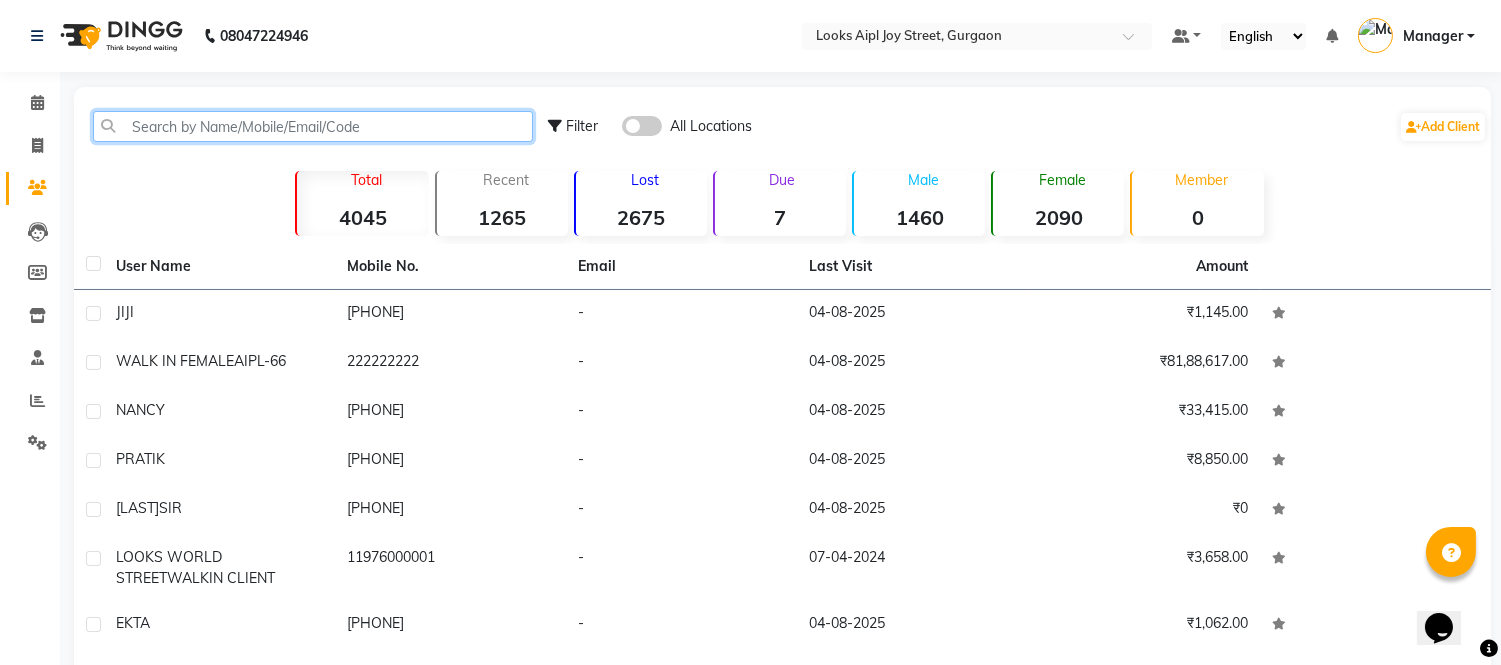 click 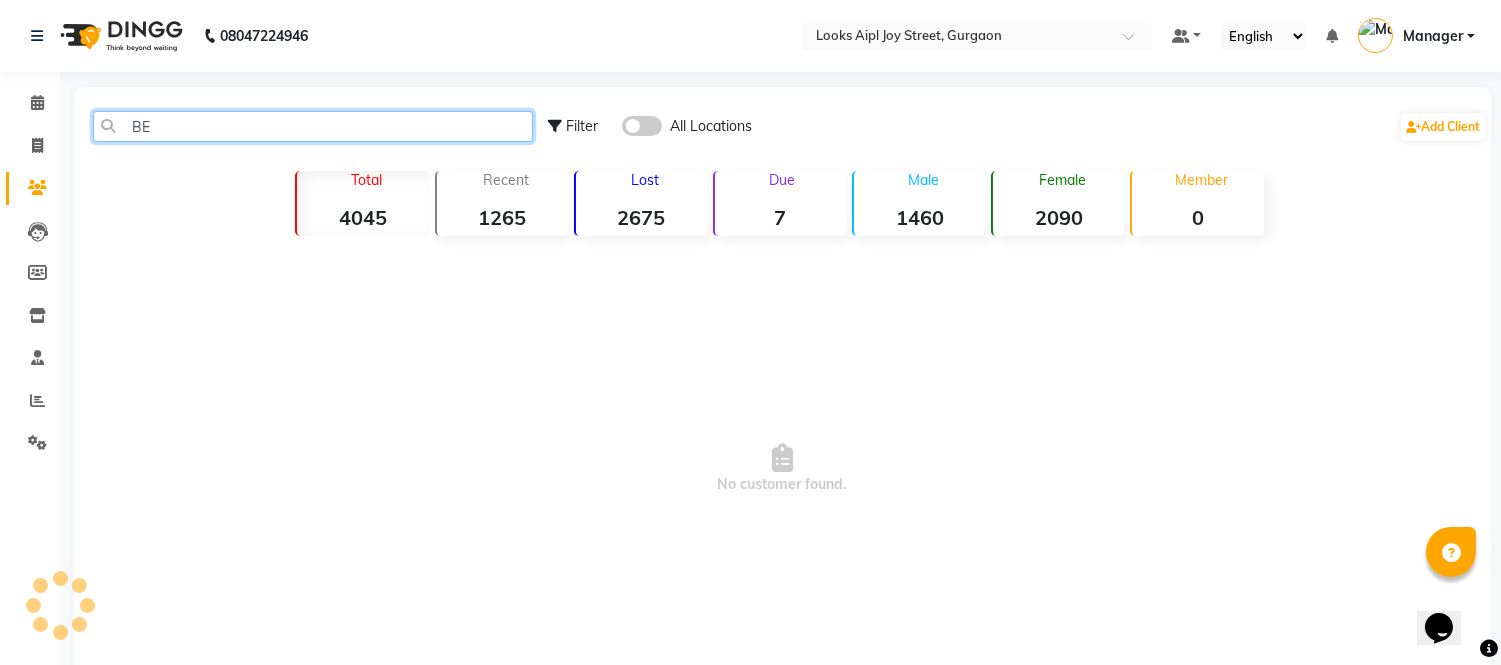 type on "B" 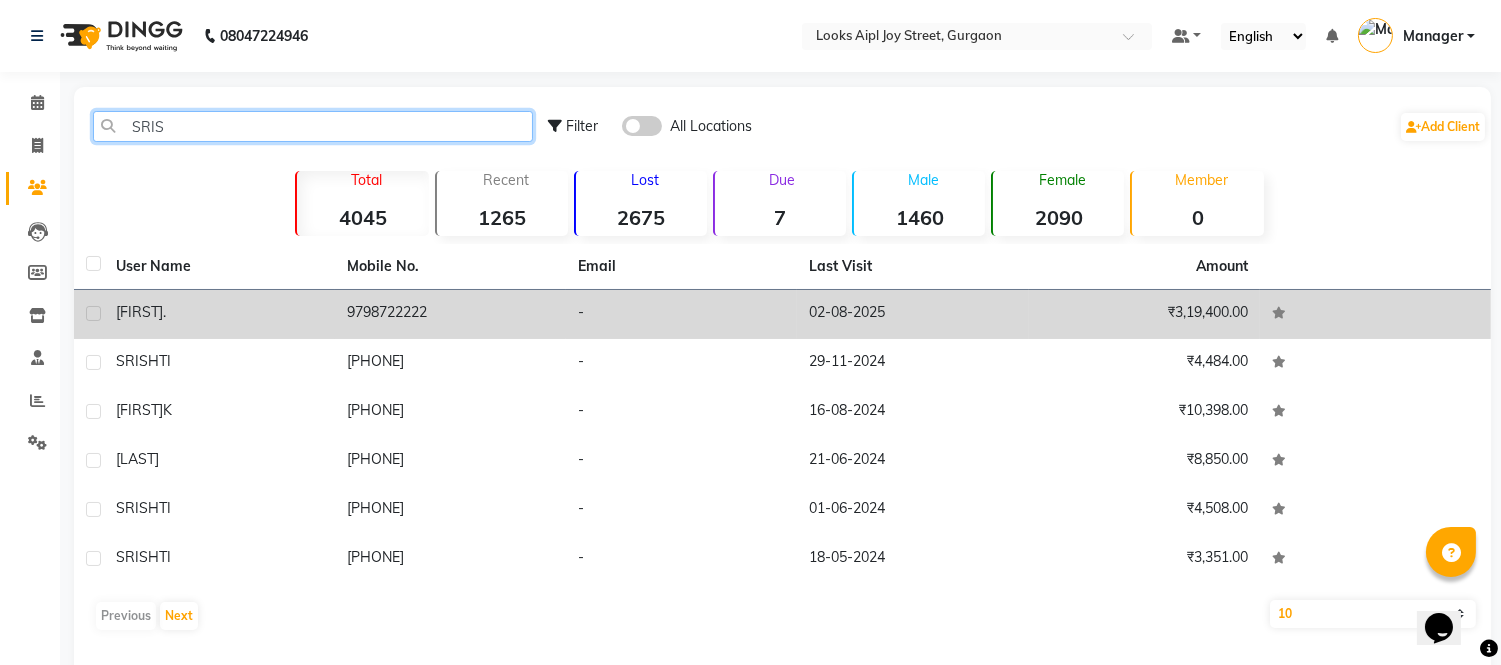 type on "SRIS" 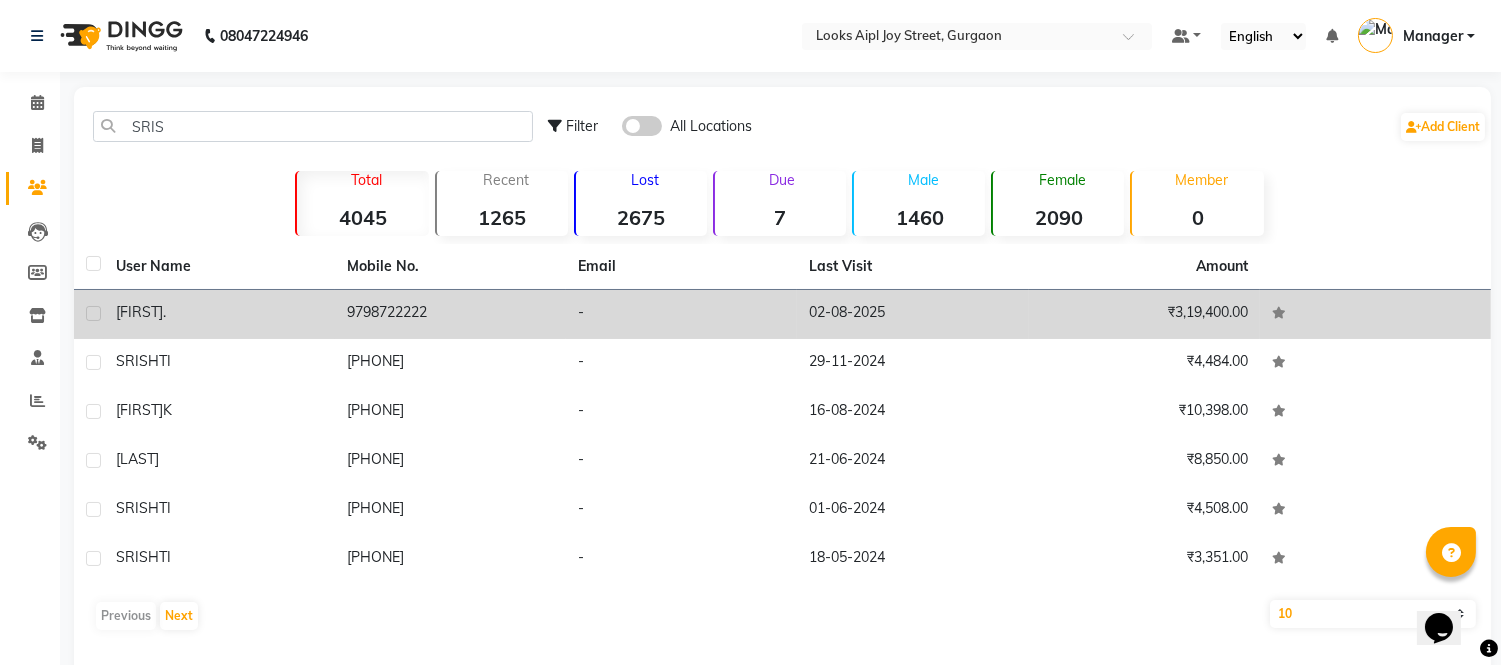 copy on "9798722222" 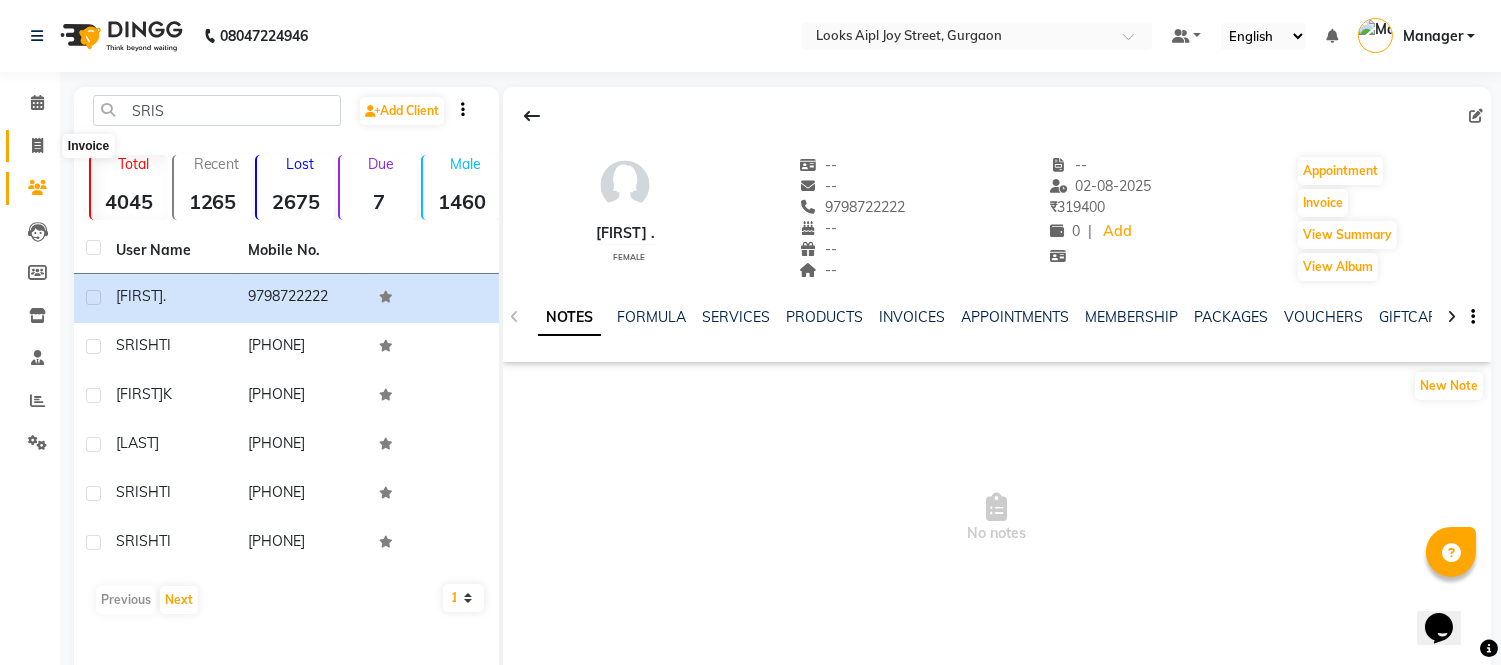 click 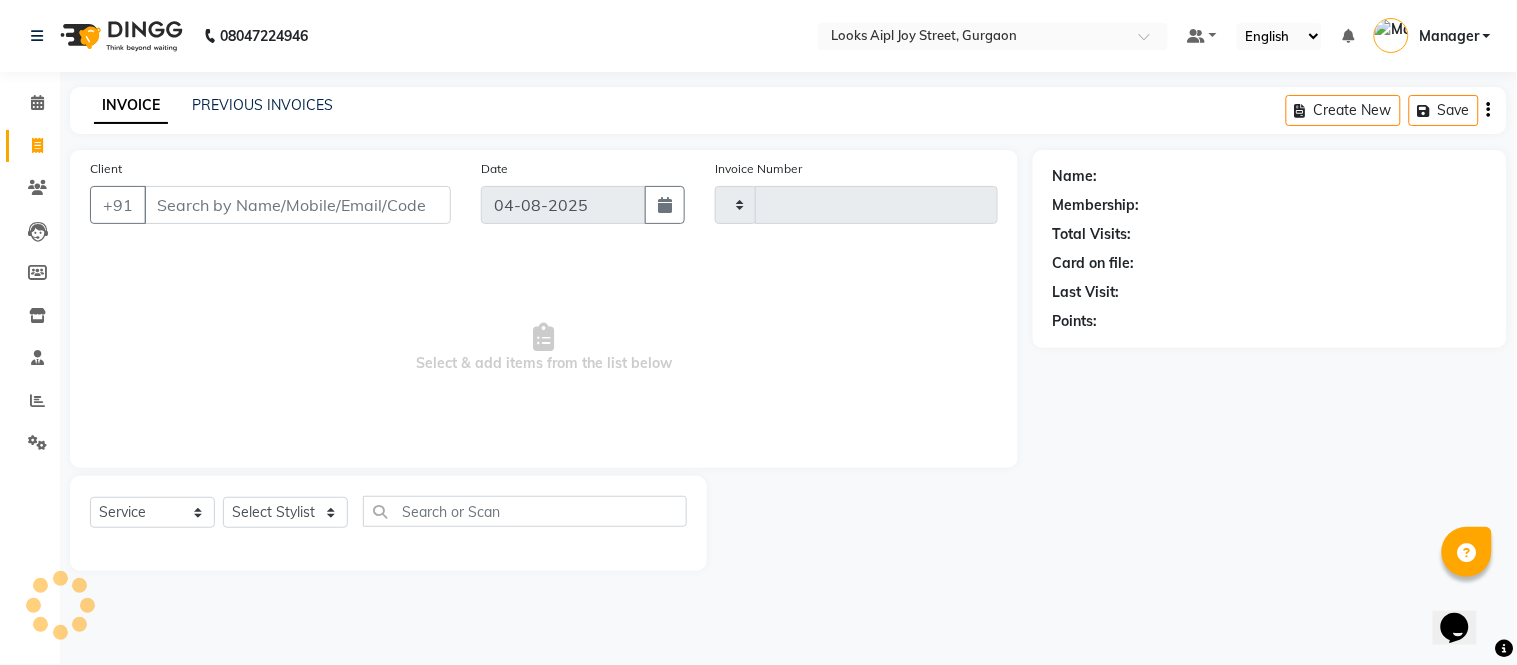 type on "5907" 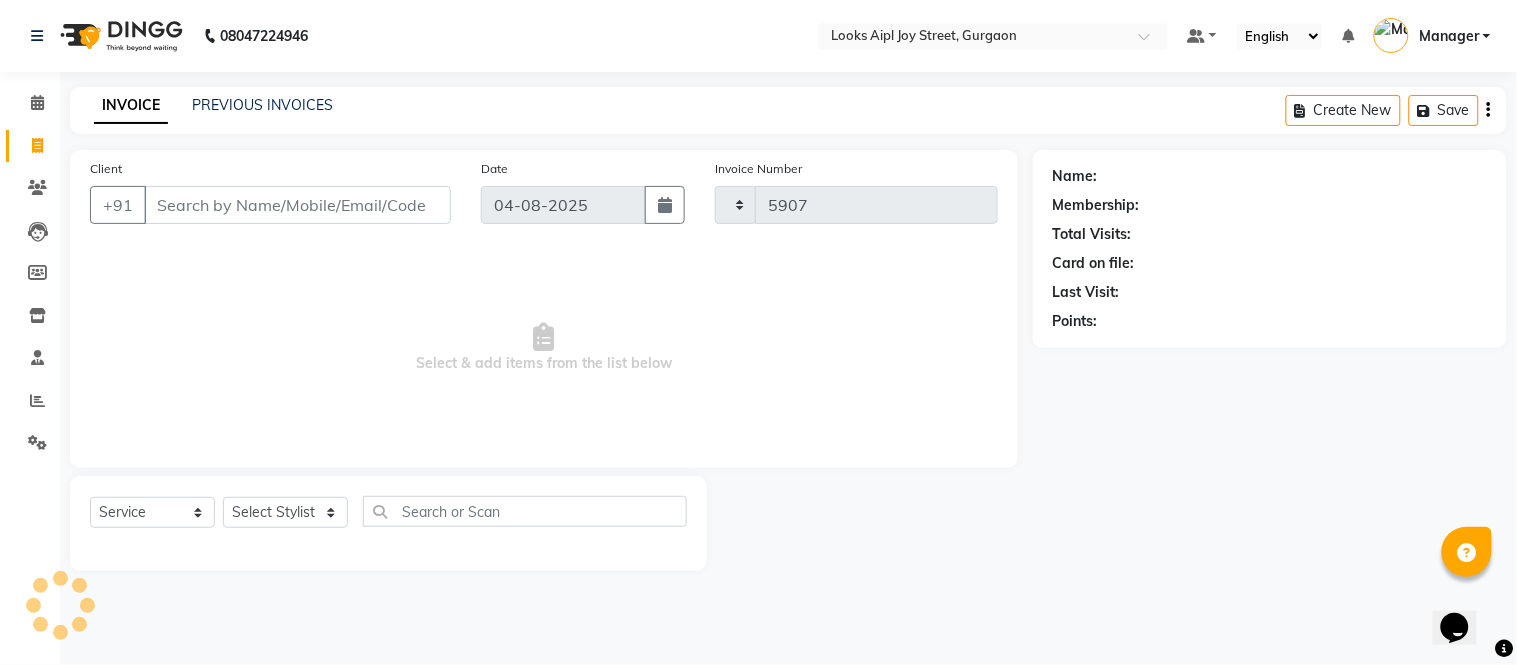 select on "6047" 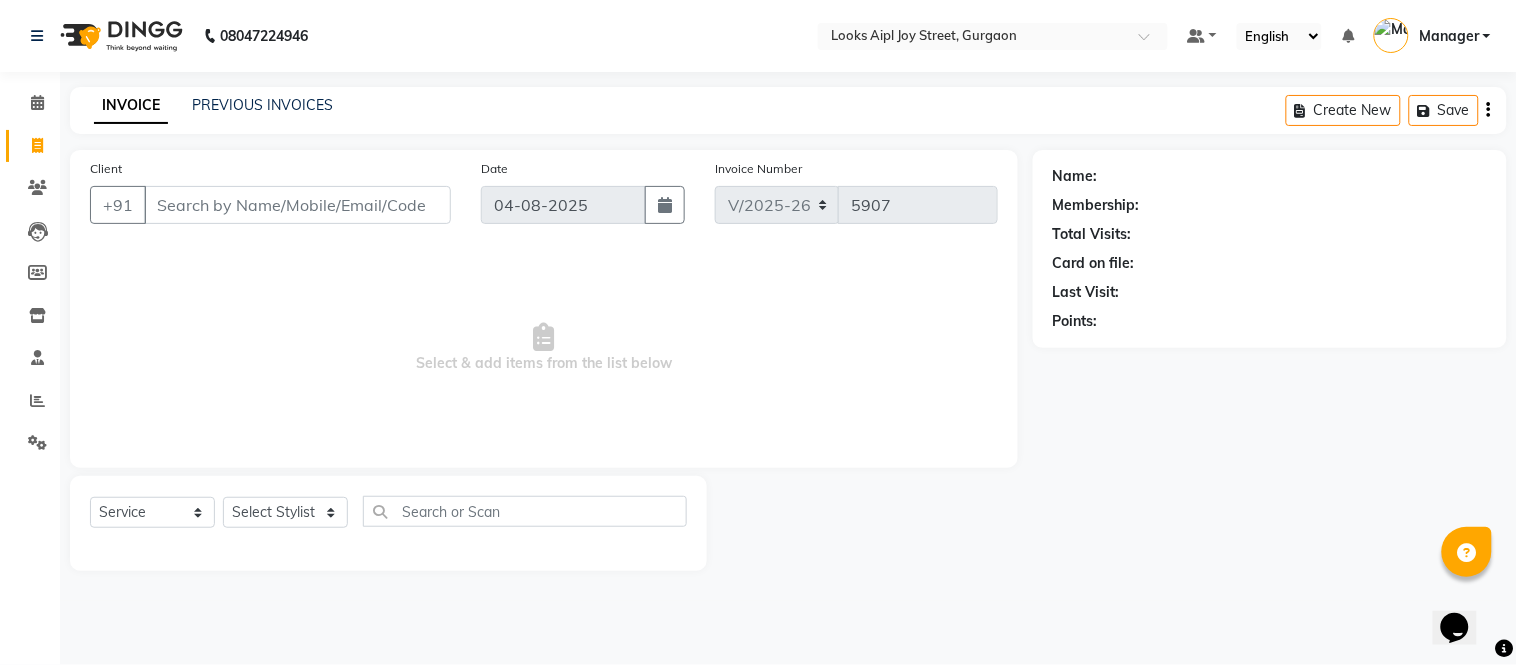 click on "Client" at bounding box center (297, 205) 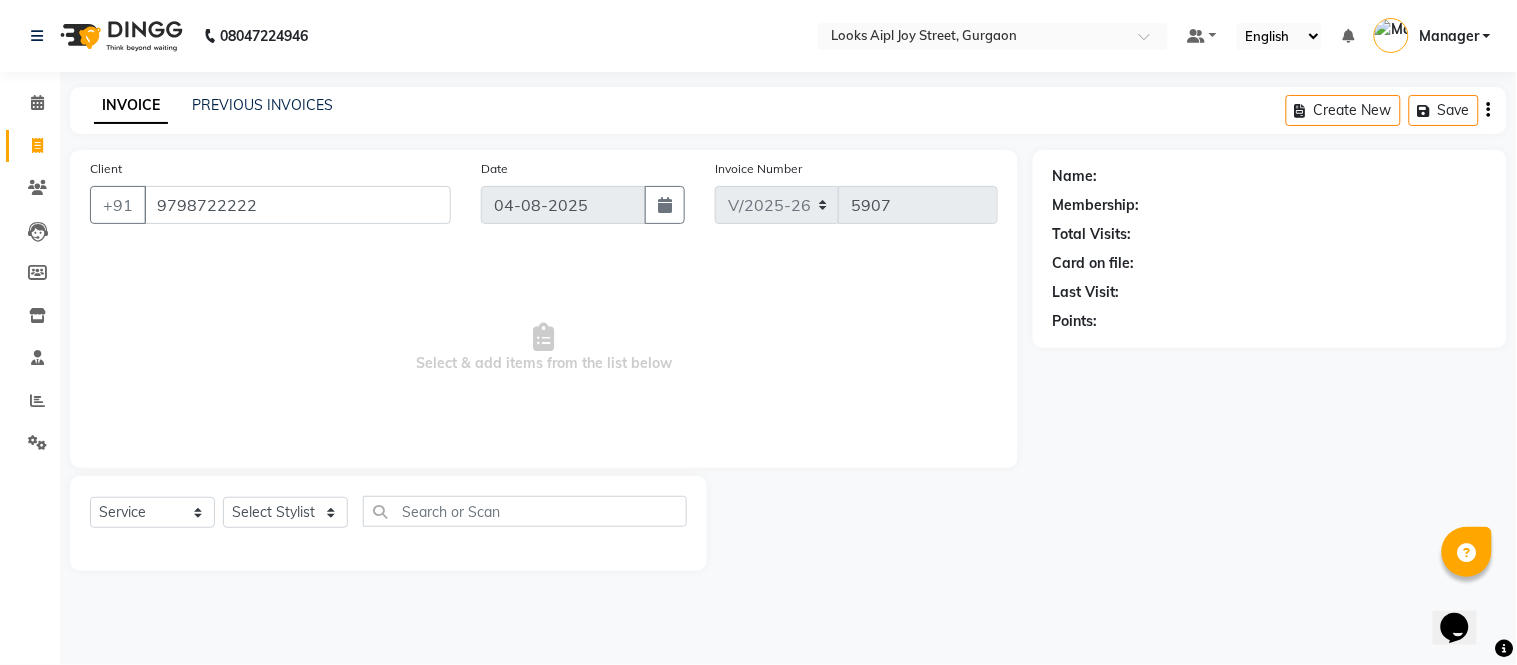 type on "9798722222" 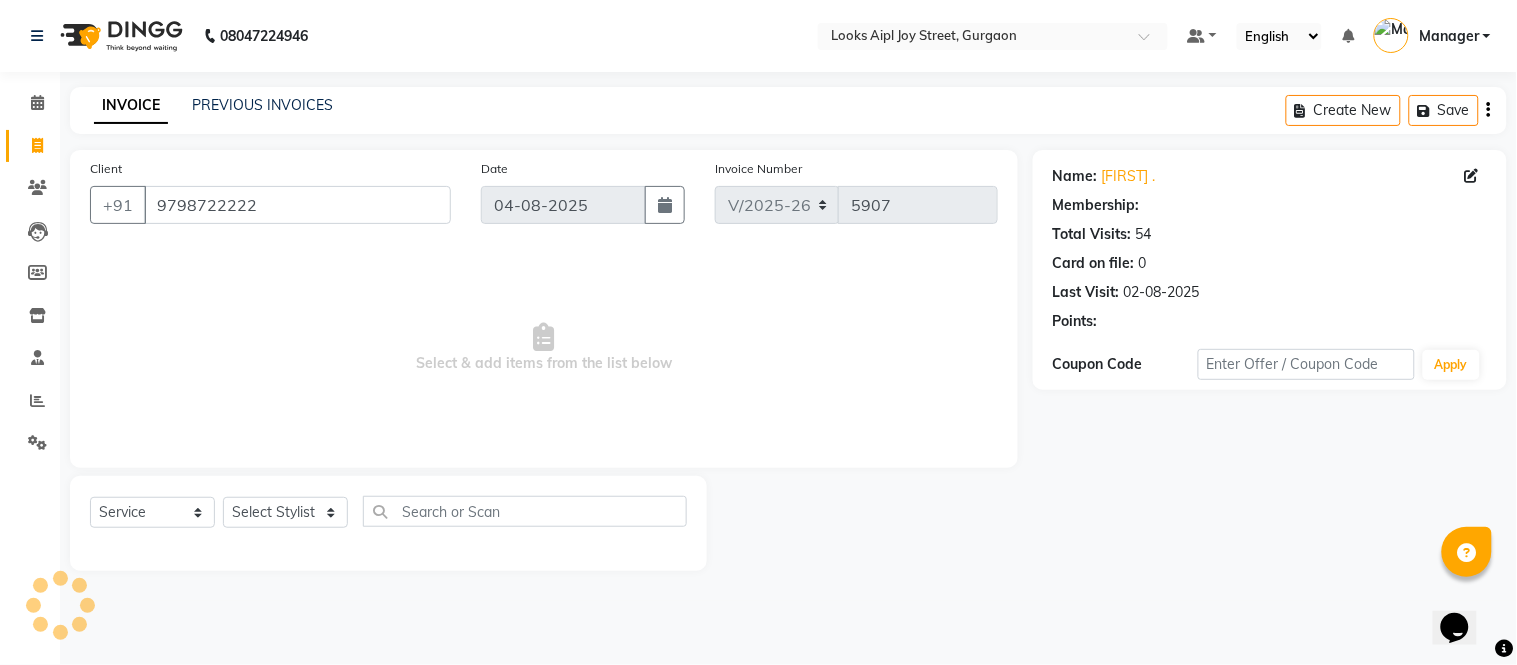 select on "1: Object" 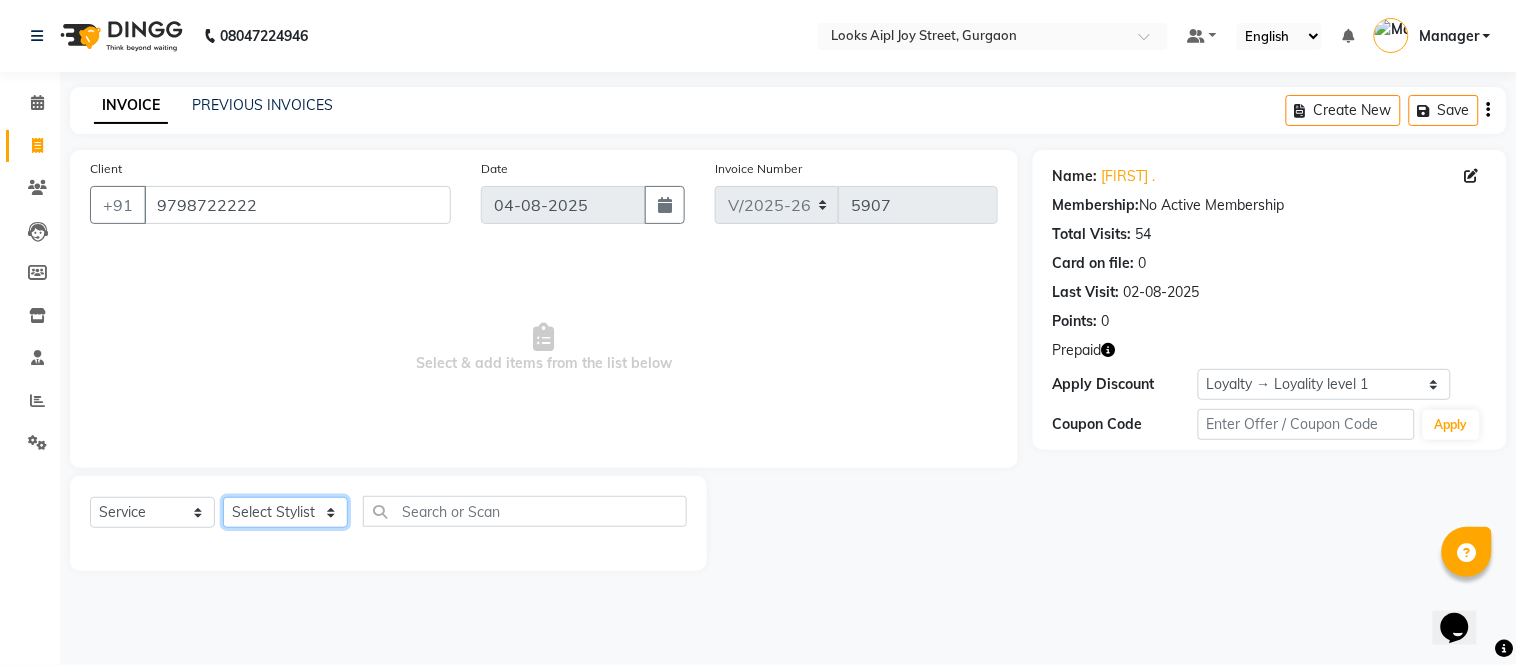 drag, startPoint x: 298, startPoint y: 515, endPoint x: 293, endPoint y: 497, distance: 18.681541 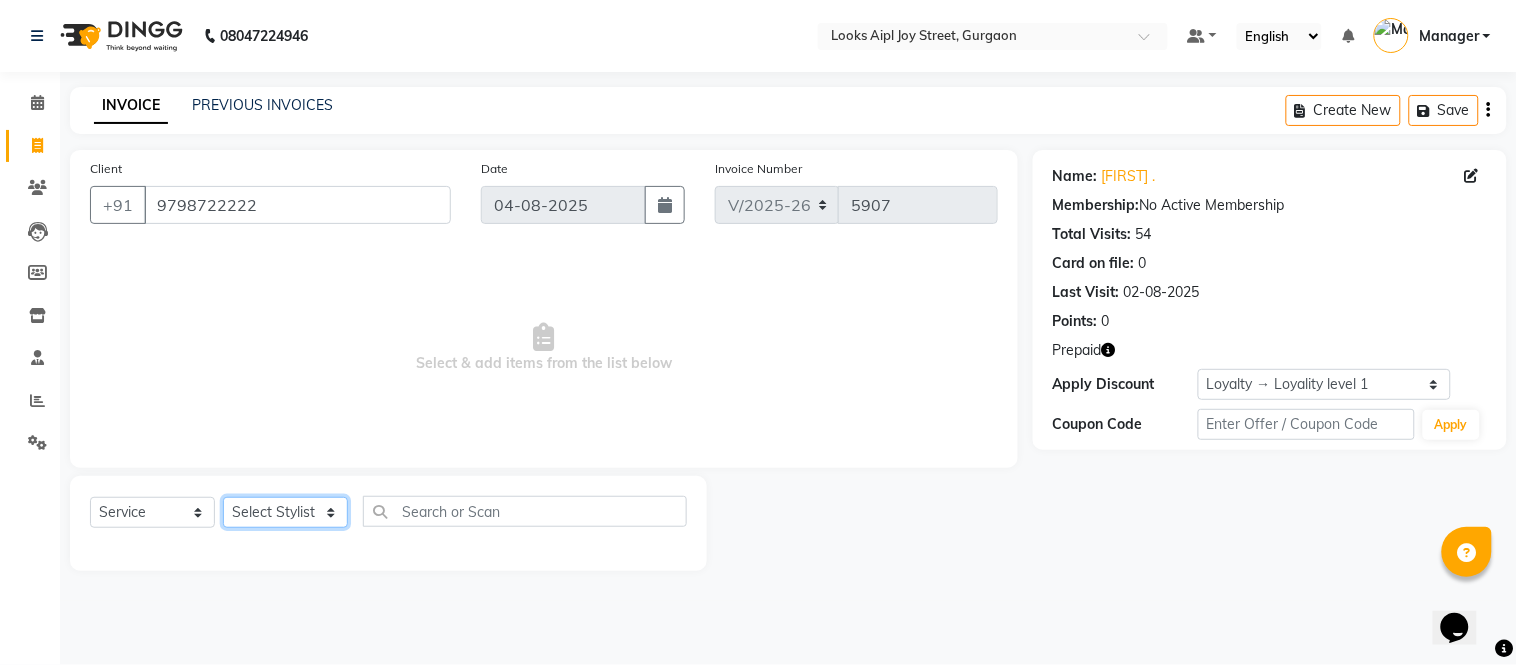 select on "43345" 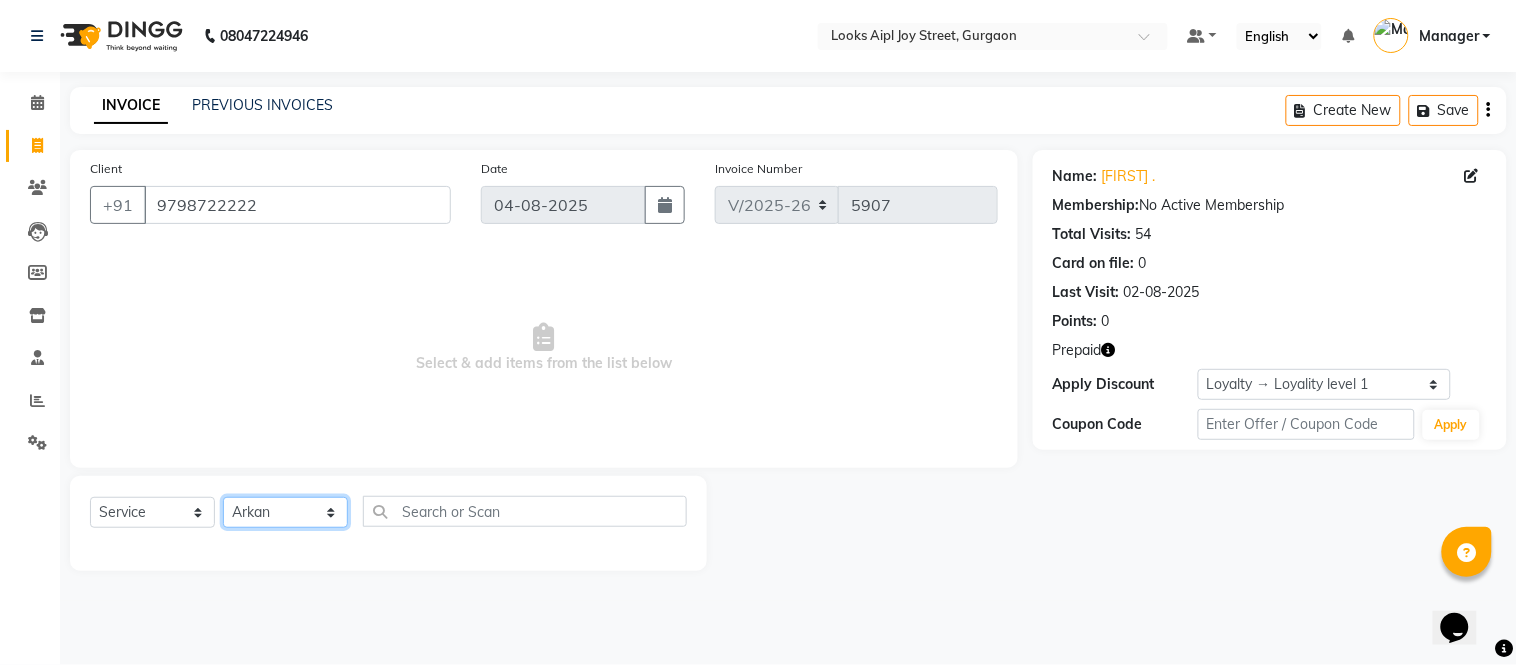 click on "Select Stylist Akash Akshar_asst Alam _Pdct Amit Arkan Arsh Counter Sales Geeta Hema ilfan Kuldeep Laxmi Manager Neeraj Prince sagar_pdct Surejit Vijay Zakir_pdct" 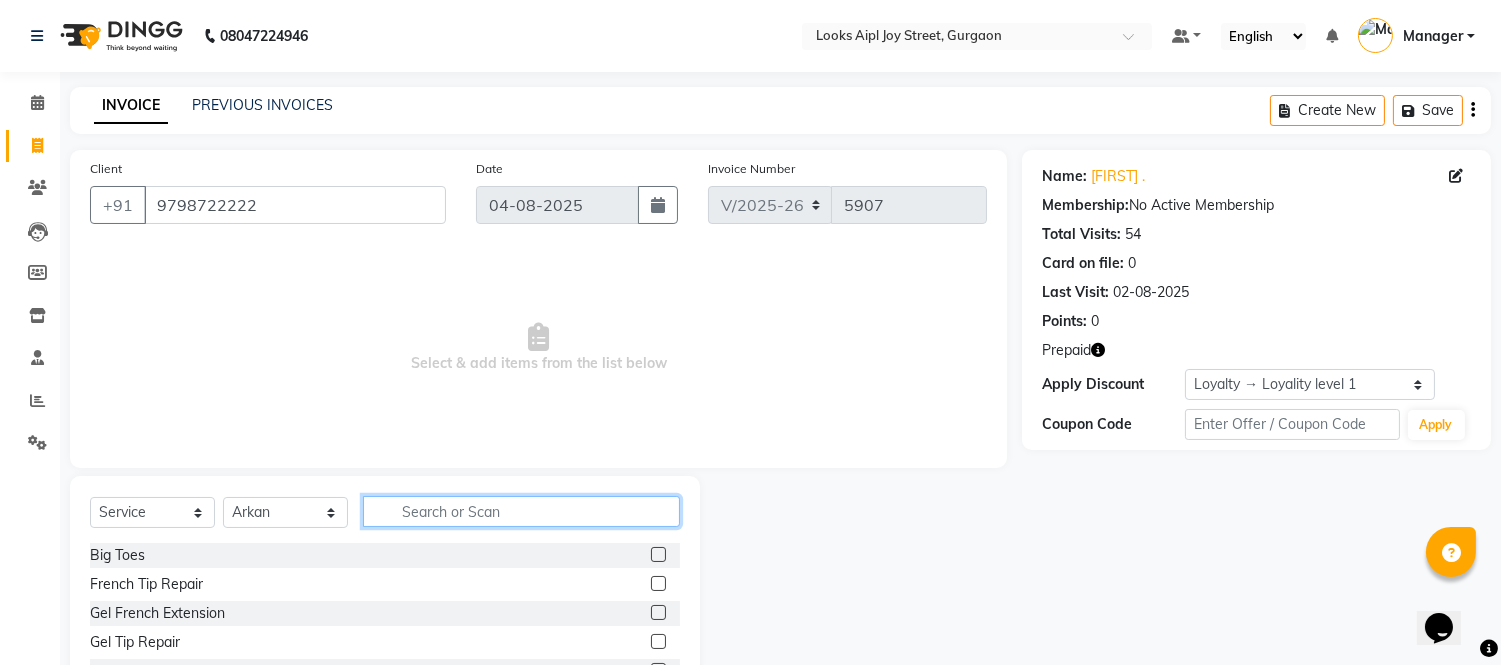 click 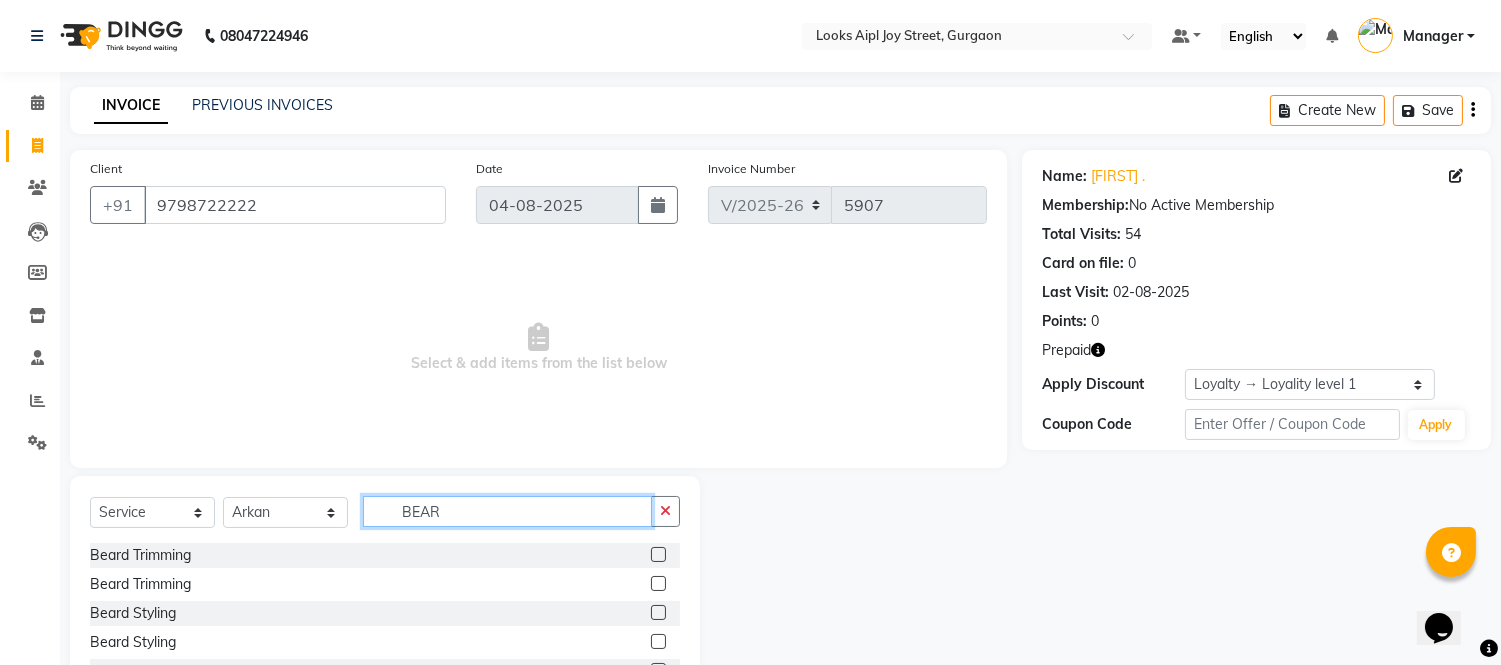type on "BEAR" 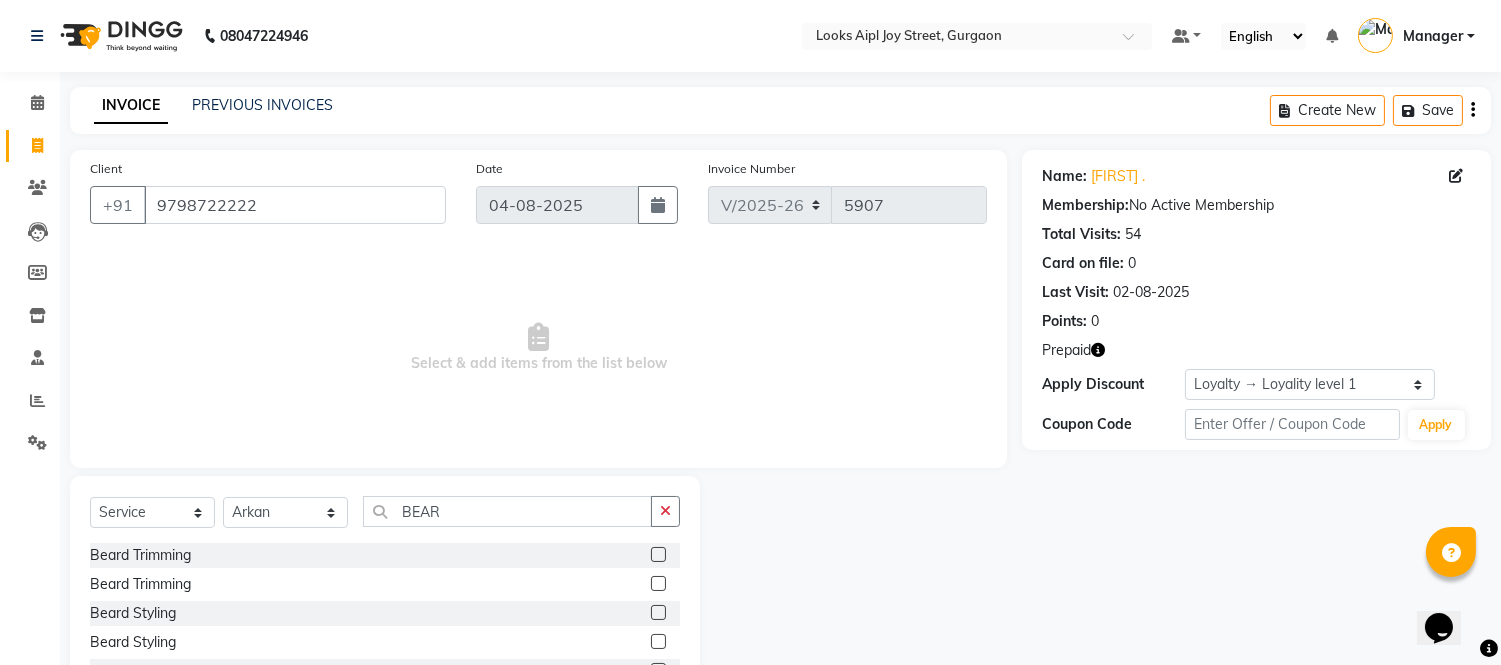click 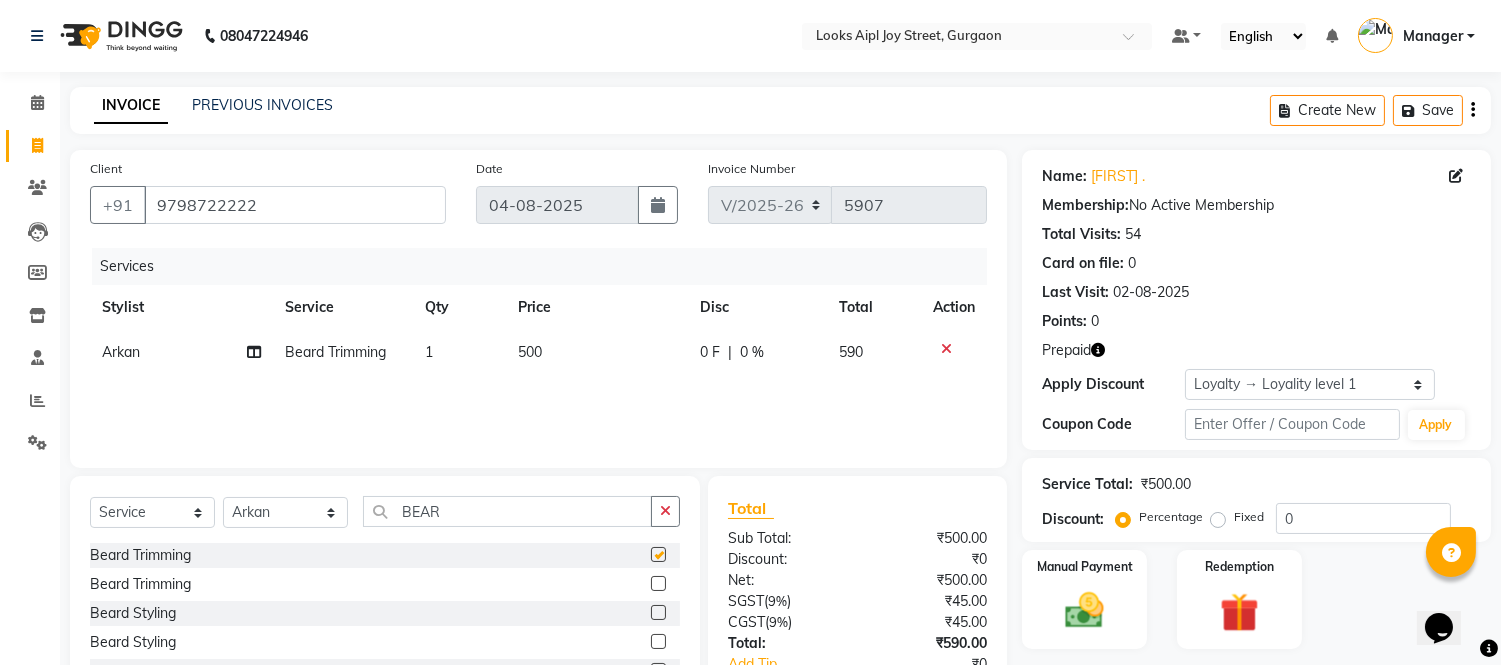 checkbox on "false" 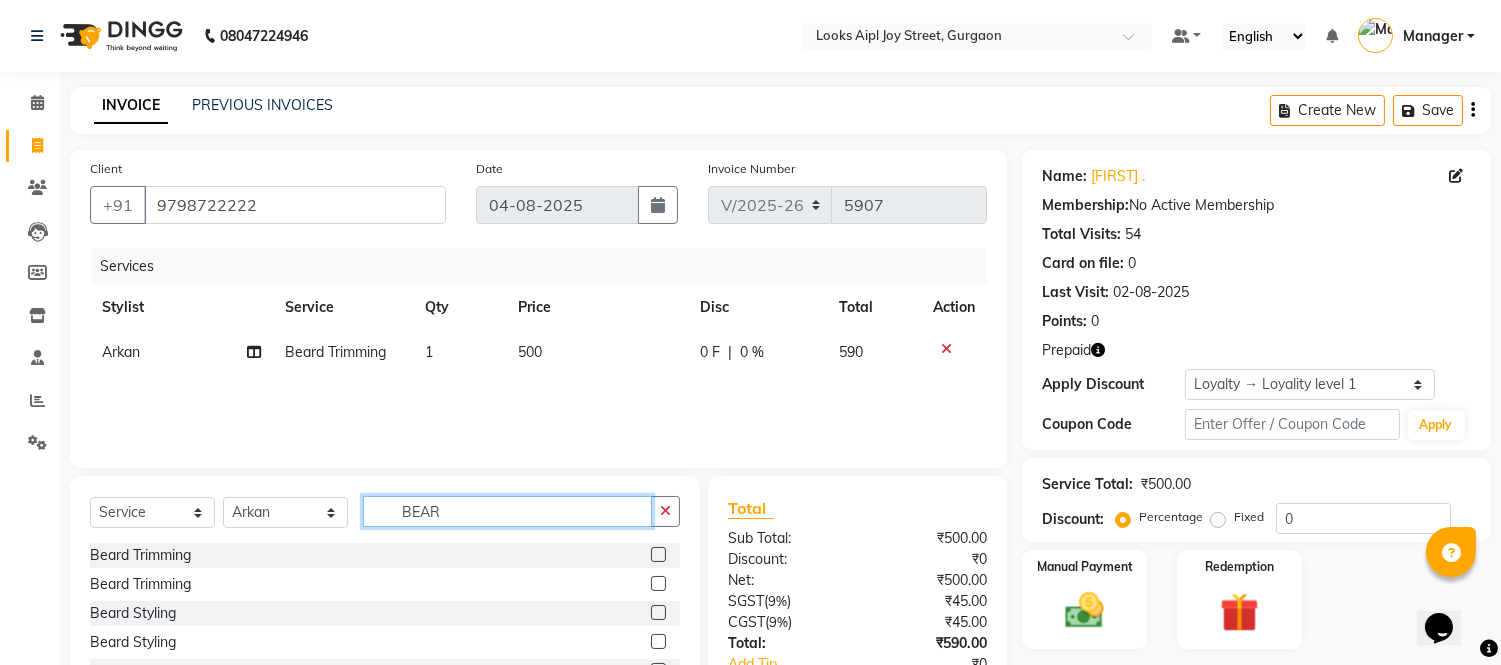 drag, startPoint x: 455, startPoint y: 513, endPoint x: 305, endPoint y: 493, distance: 151.32745 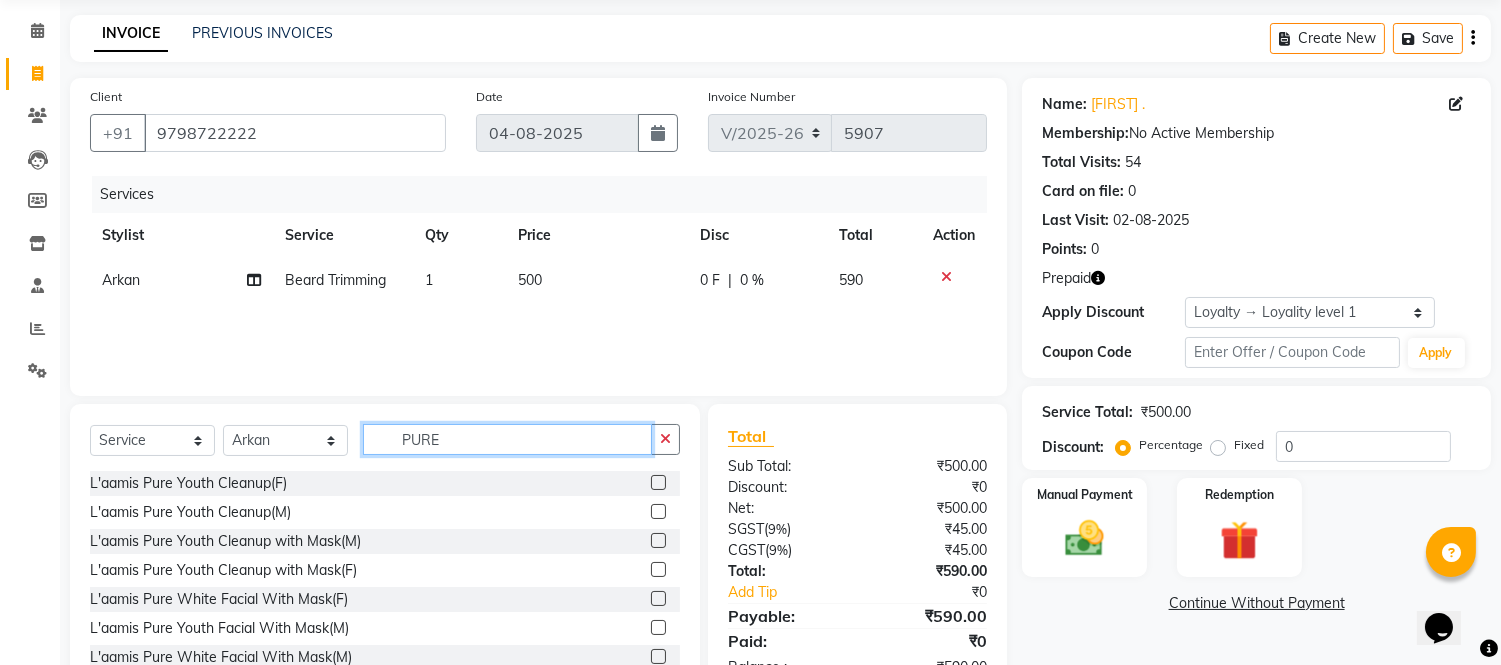 scroll, scrollTop: 111, scrollLeft: 0, axis: vertical 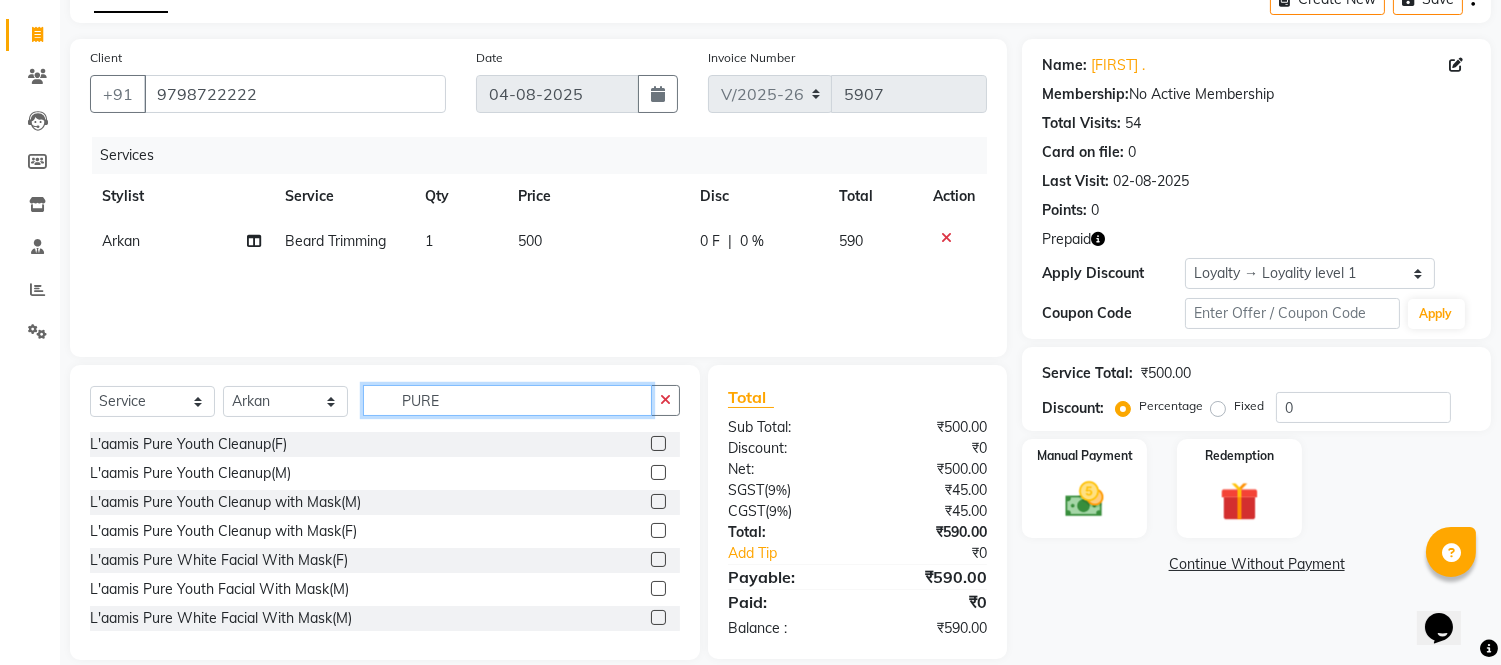 type on "PURE" 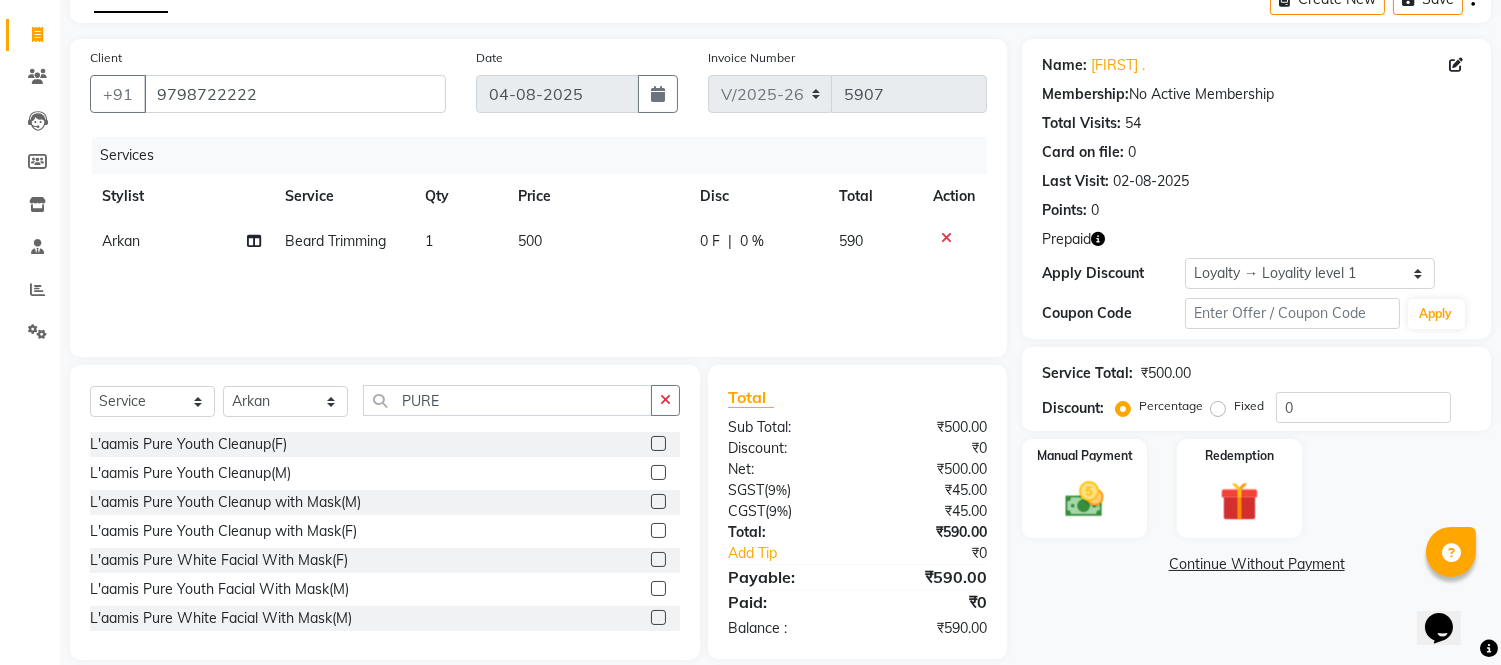 click 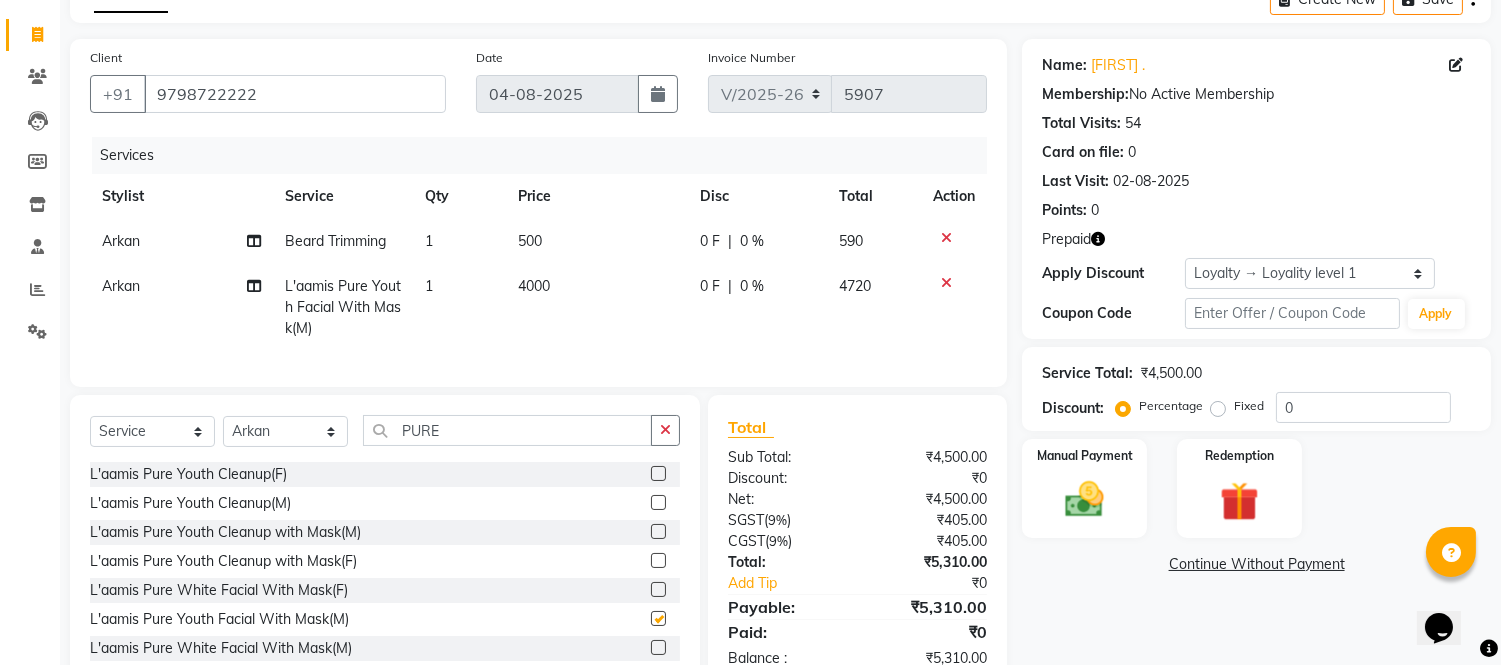 checkbox on "false" 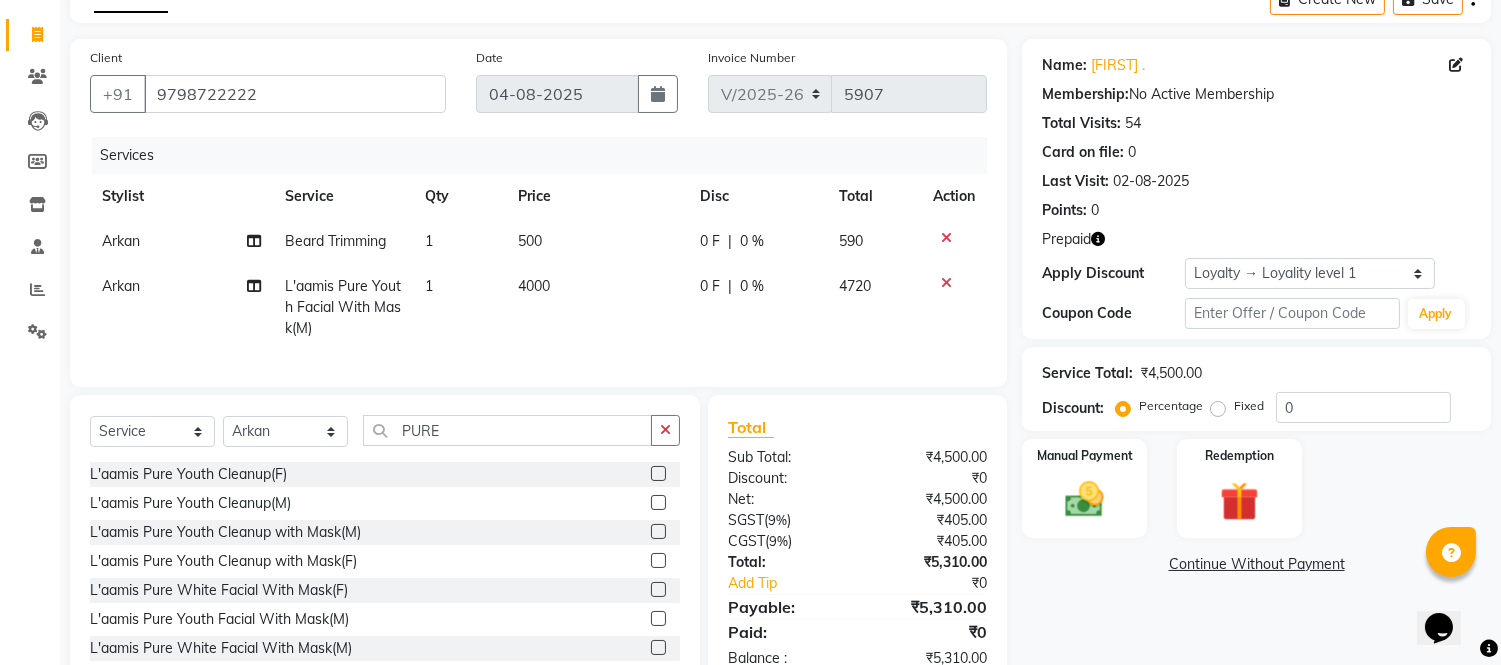 click on "4000" 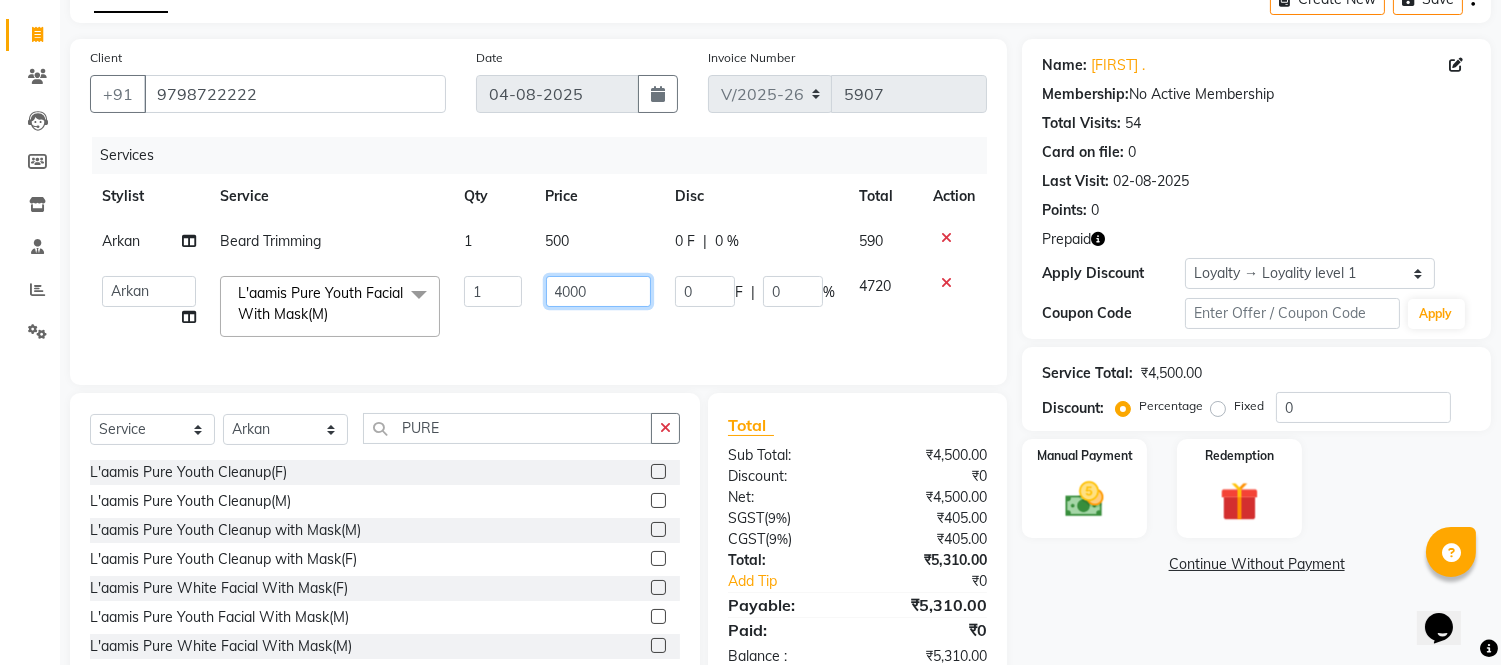 click on "4000" 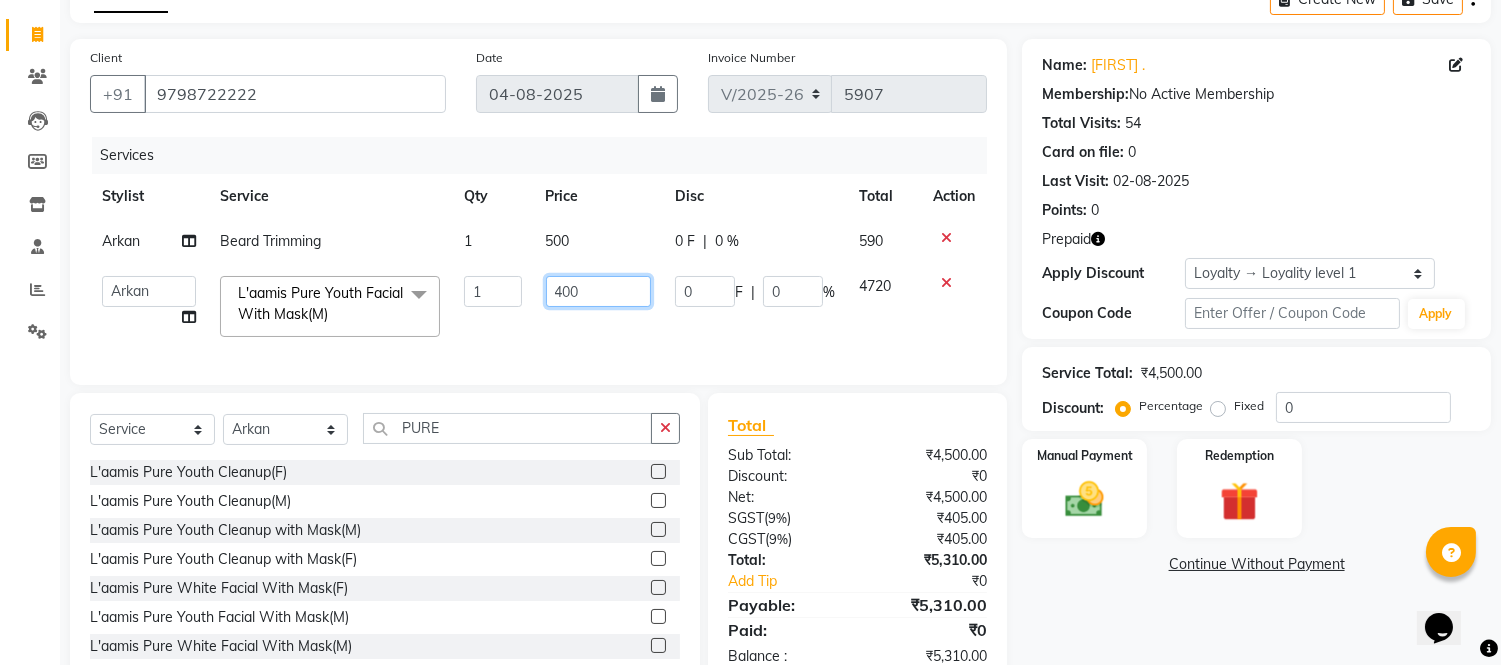type on "4500" 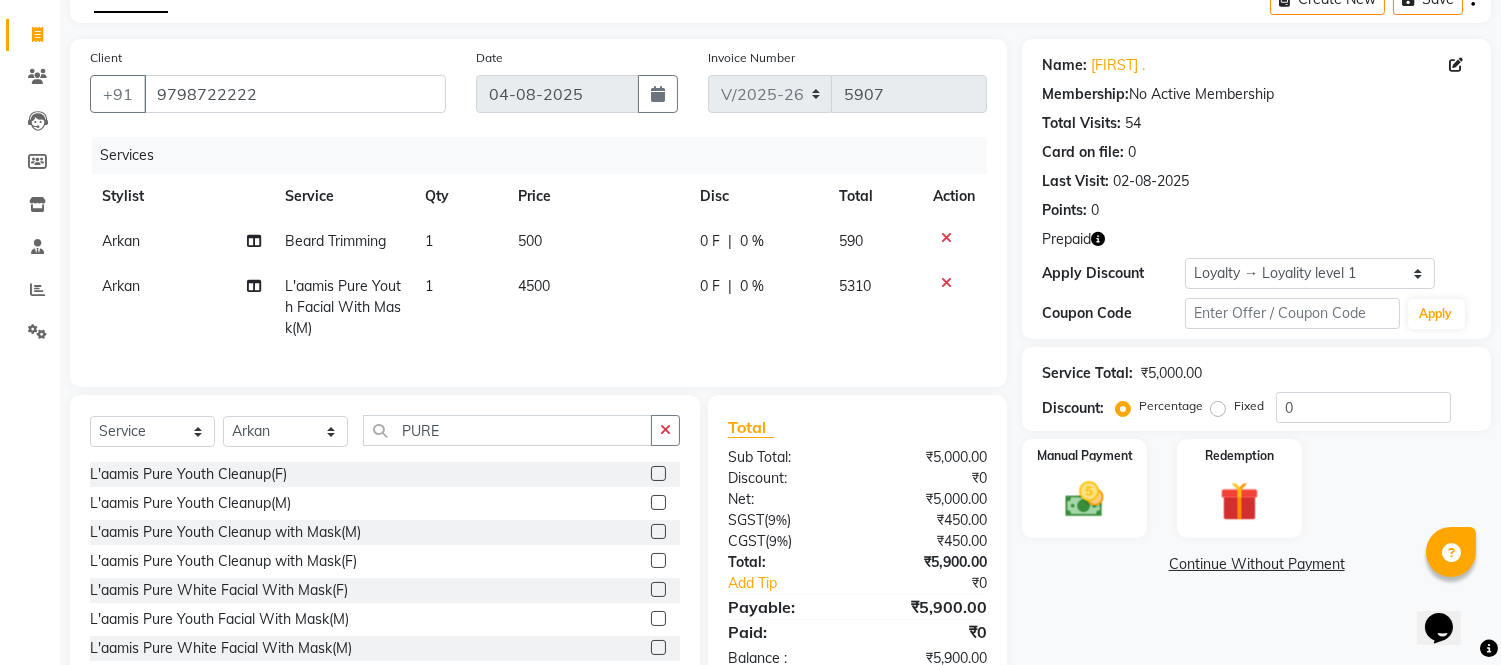 click on "4500" 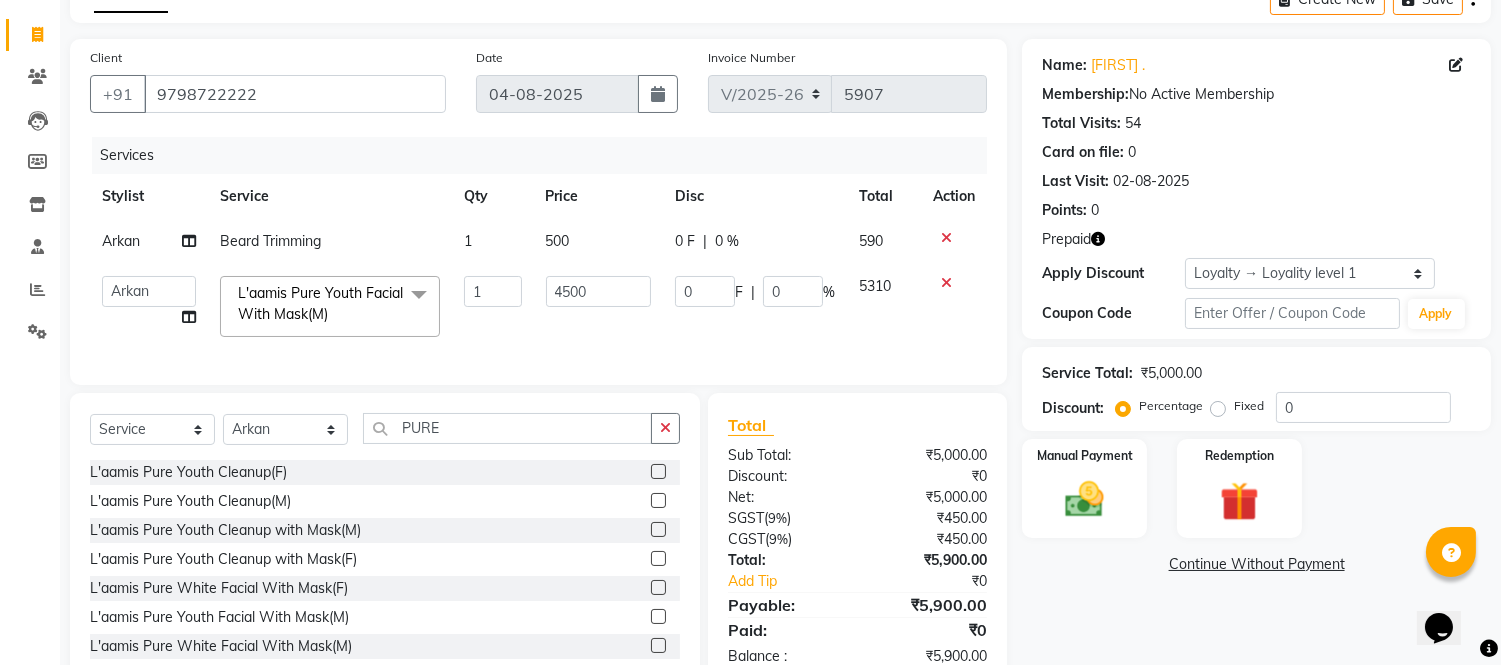 click on "500" 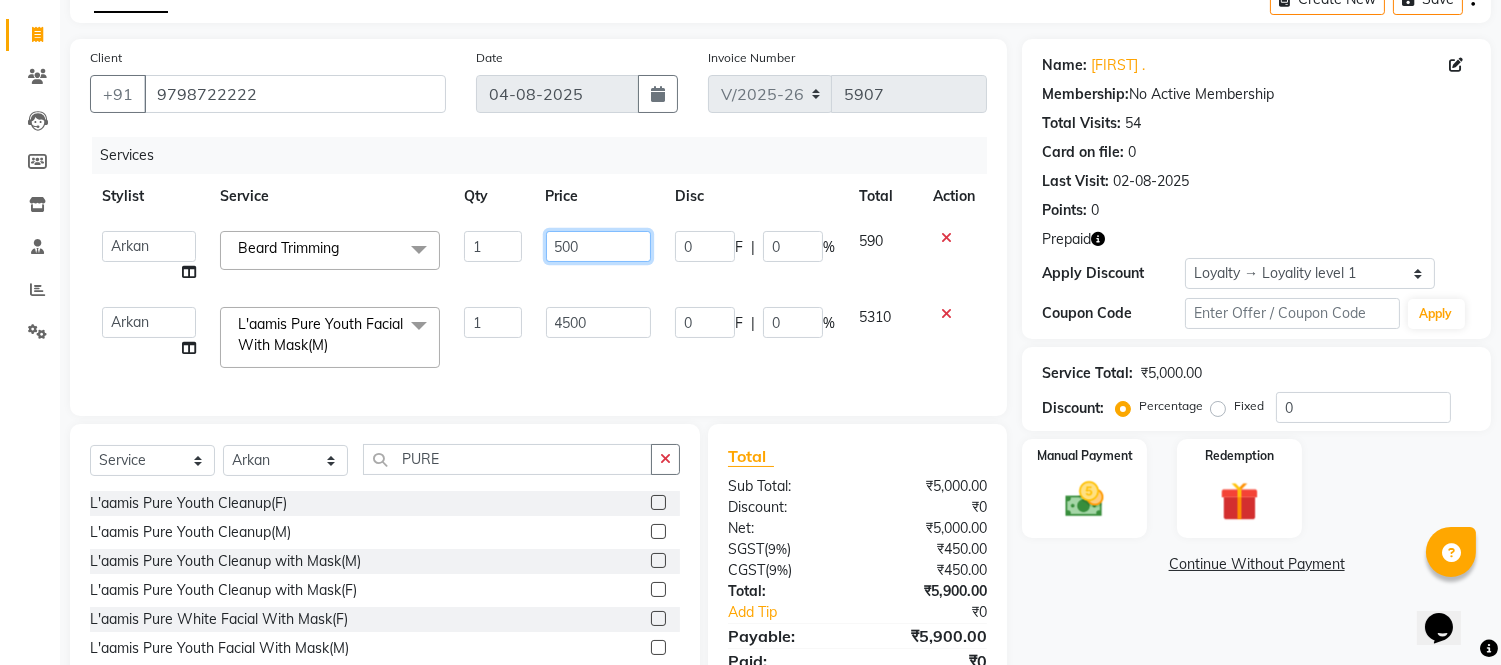 click on "500" 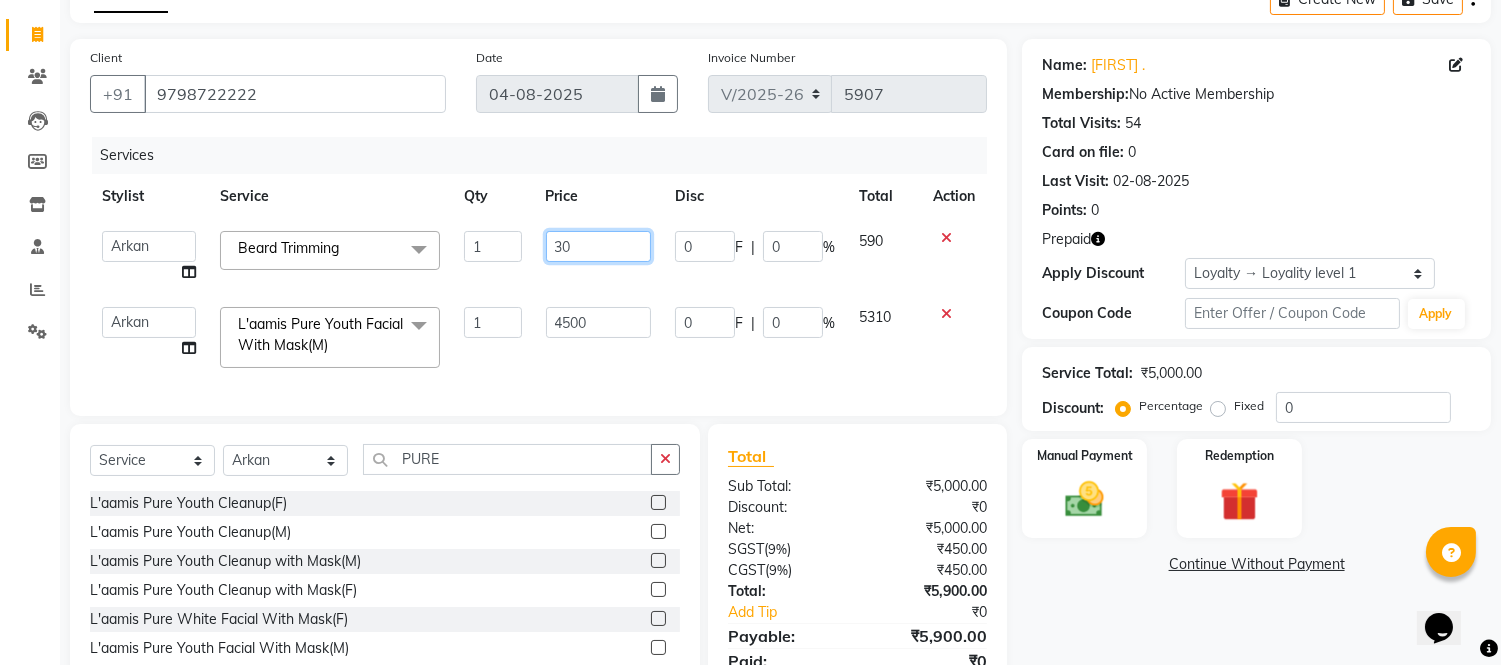 type on "300" 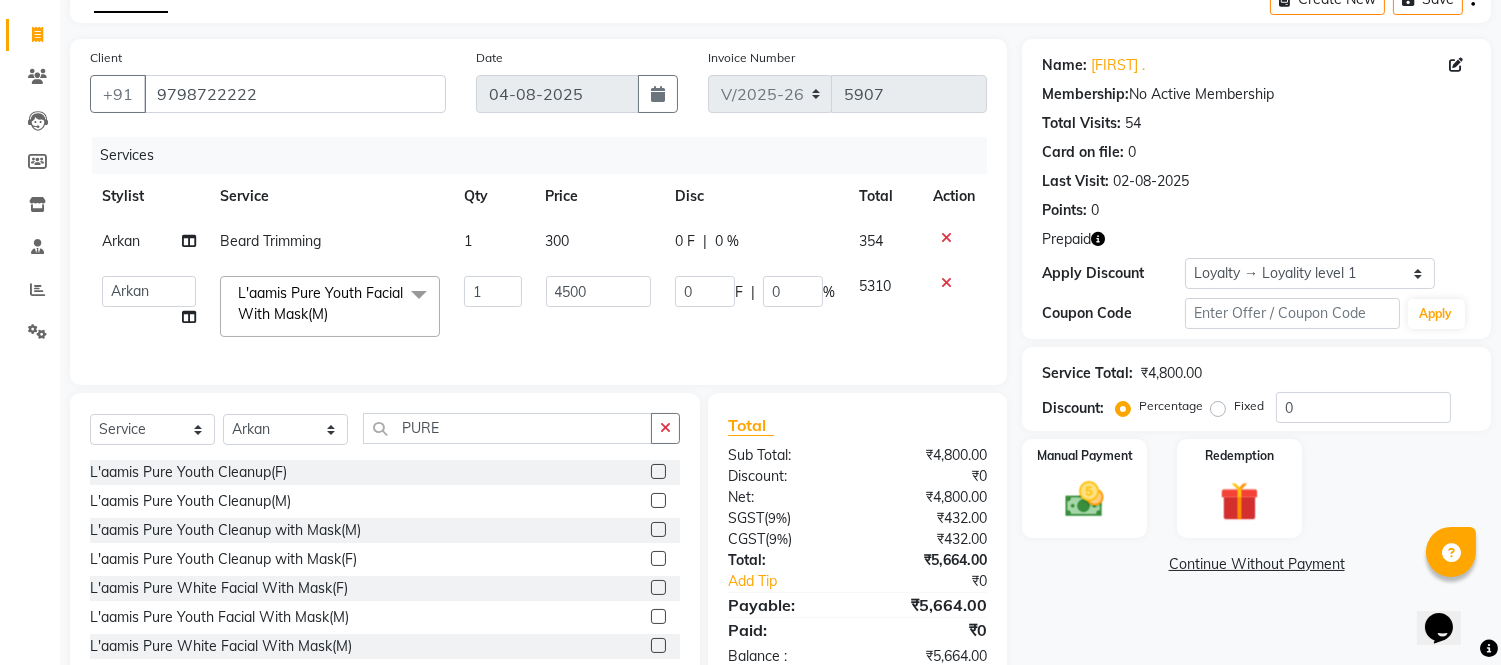 click on "Services" 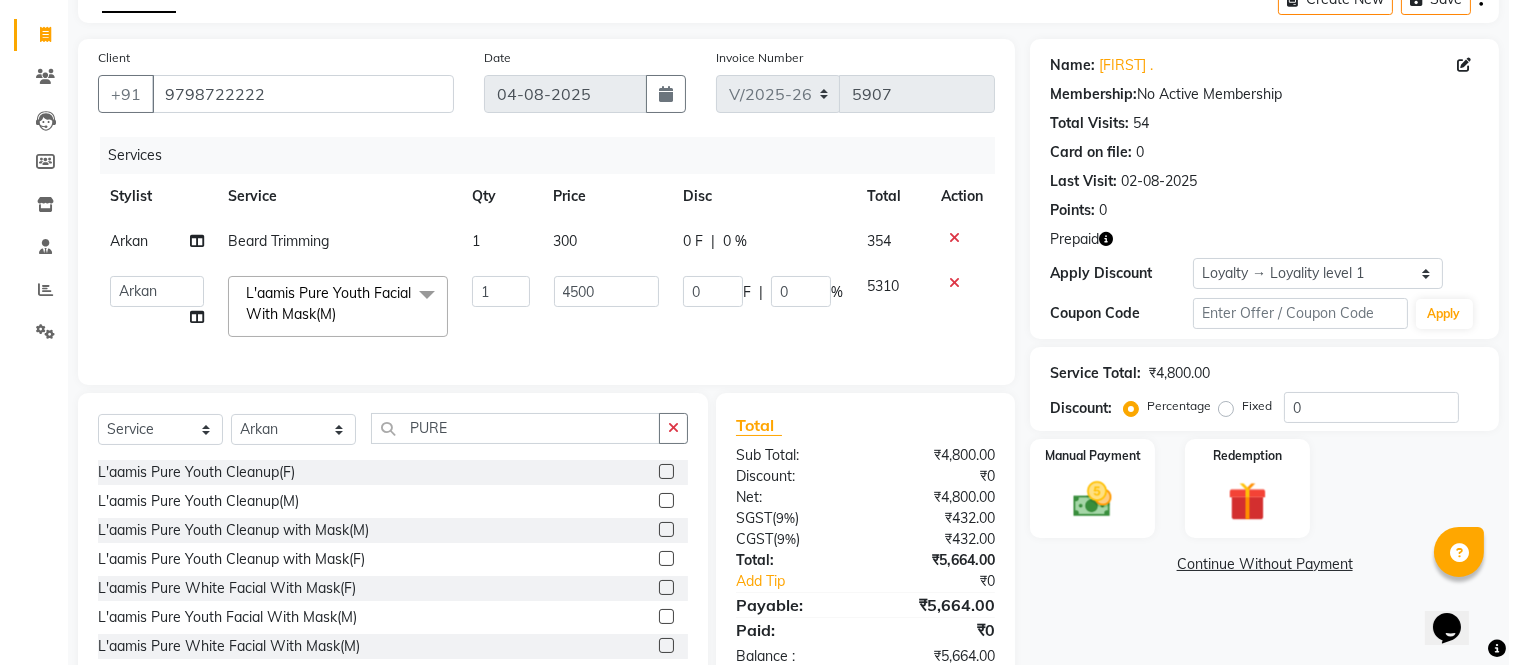 scroll, scrollTop: 0, scrollLeft: 0, axis: both 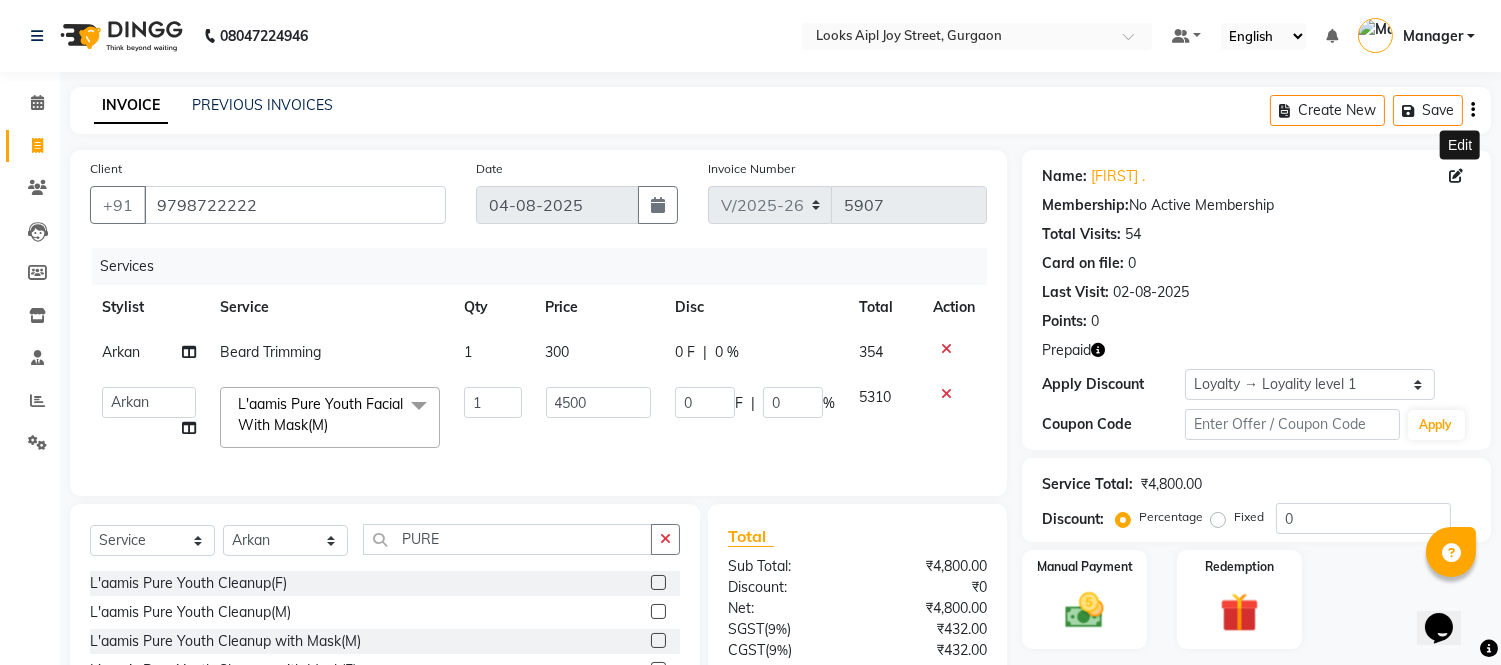 click 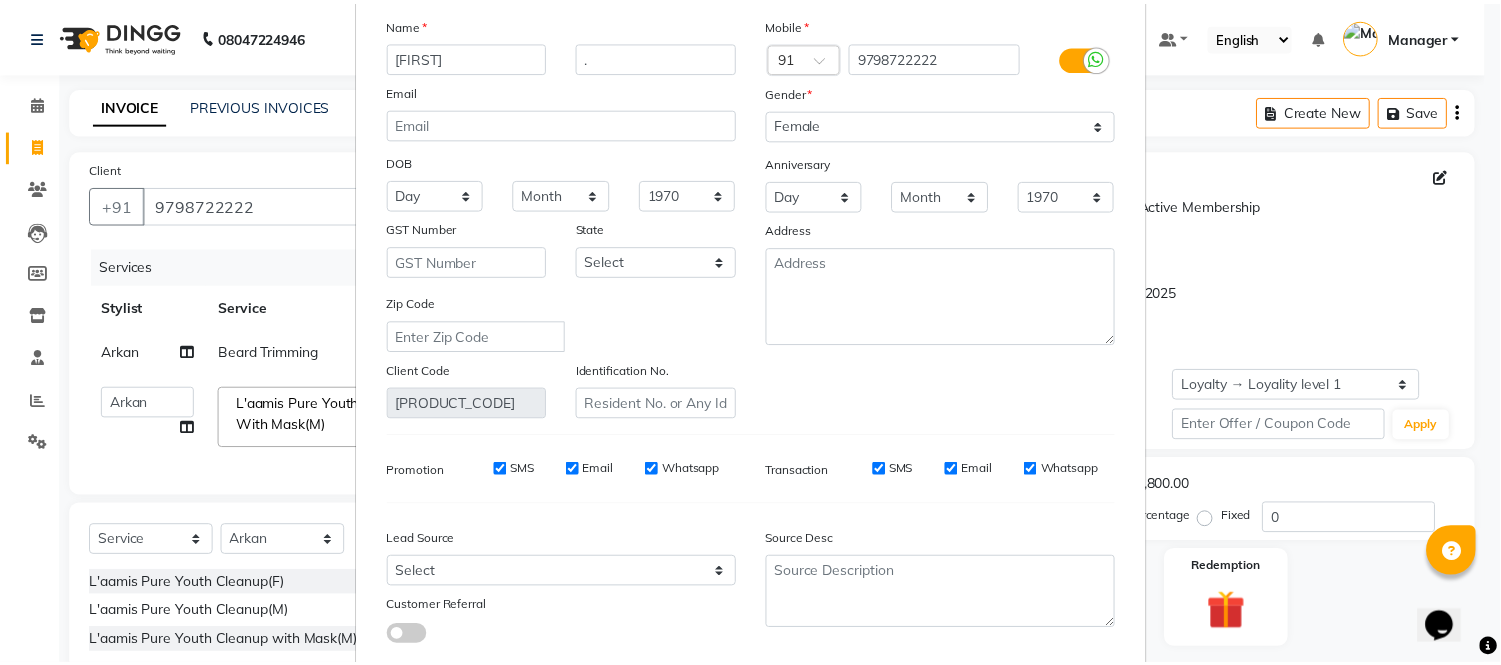 scroll, scrollTop: 224, scrollLeft: 0, axis: vertical 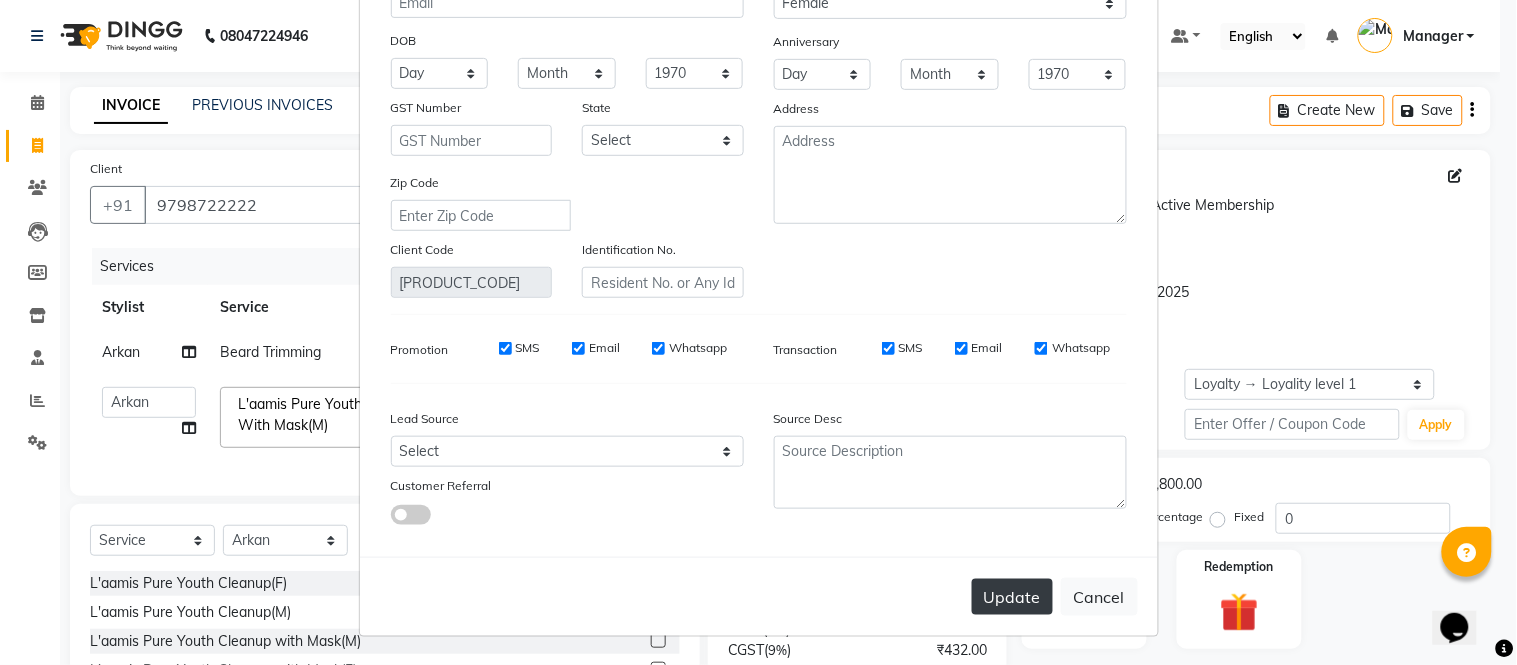 click on "Update" at bounding box center [1012, 597] 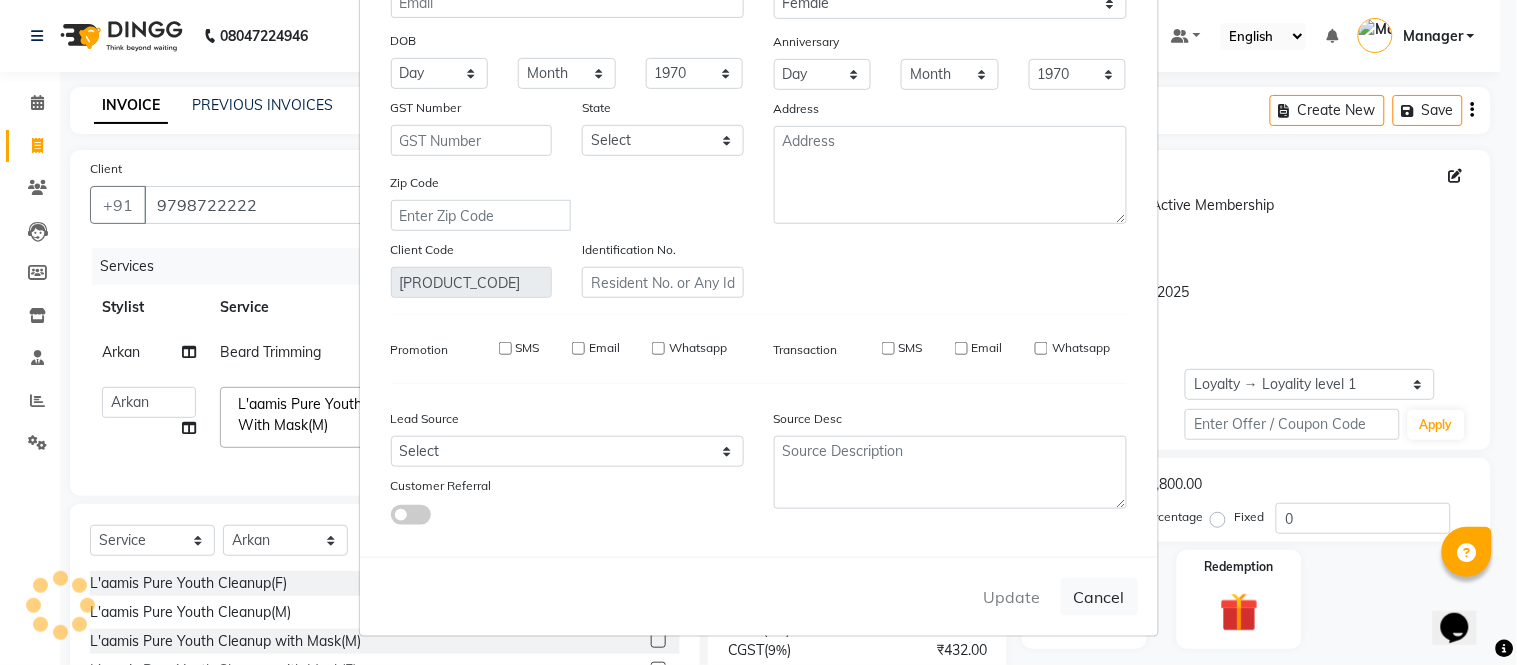 type 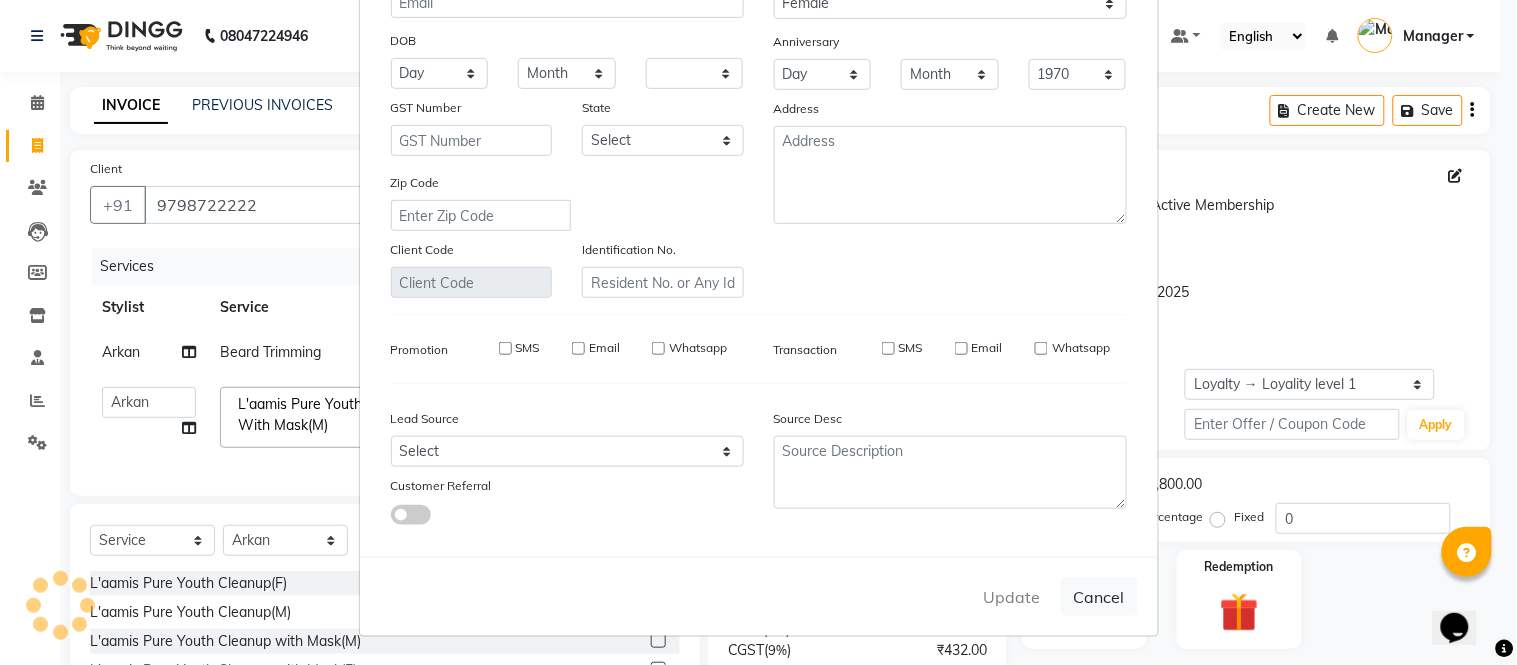 select 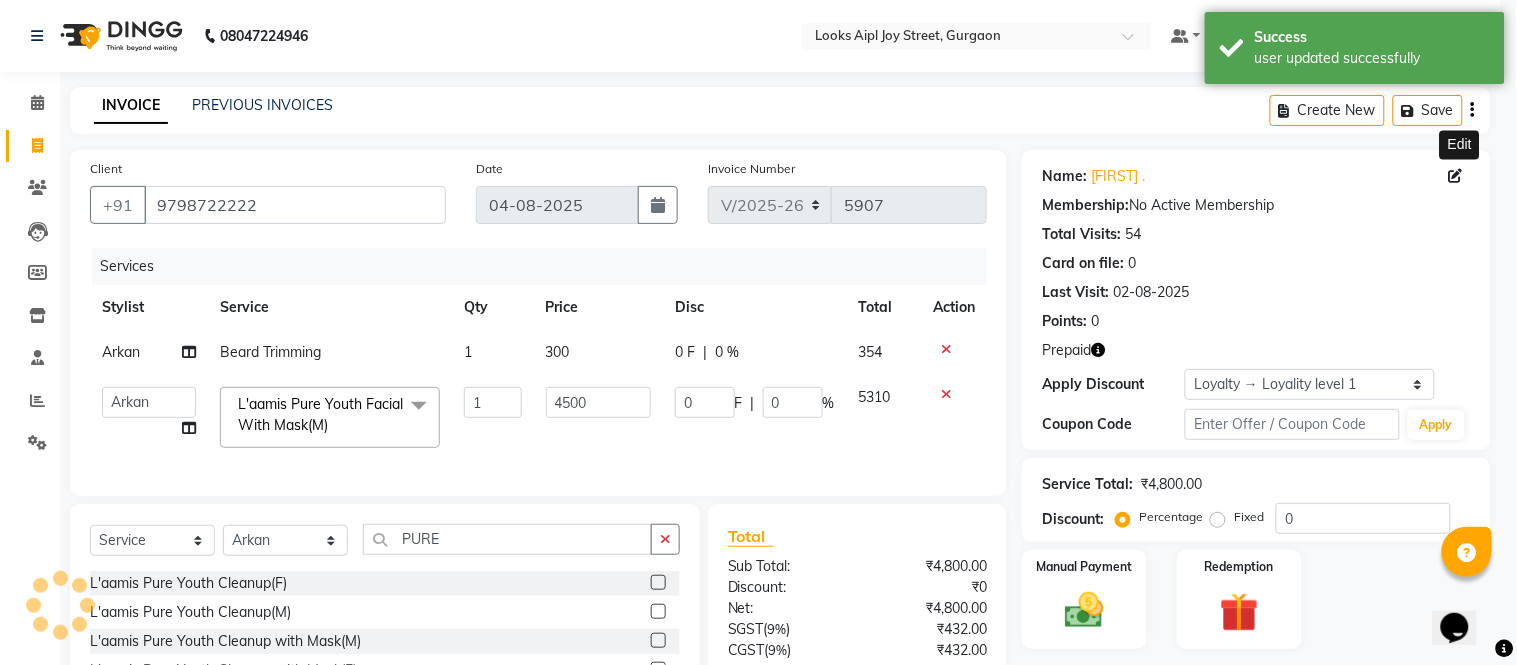 select on "1: Object" 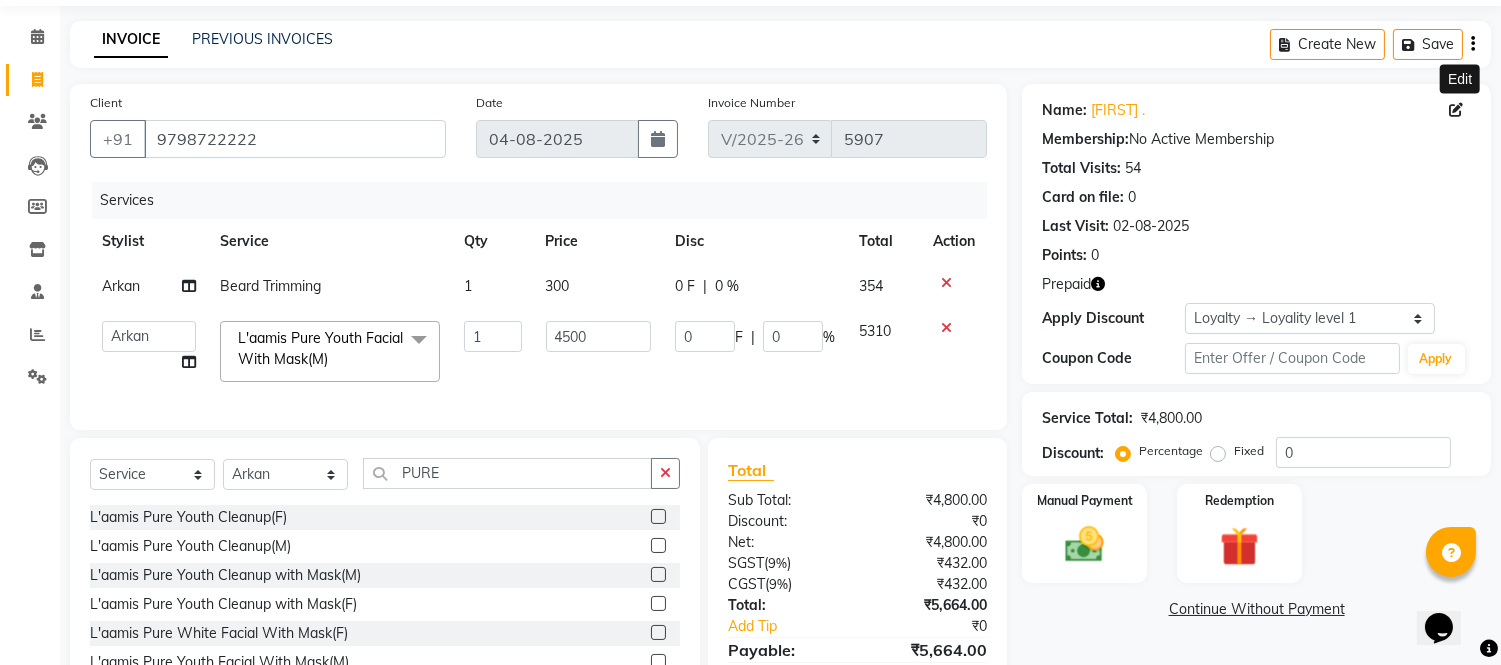scroll, scrollTop: 180, scrollLeft: 0, axis: vertical 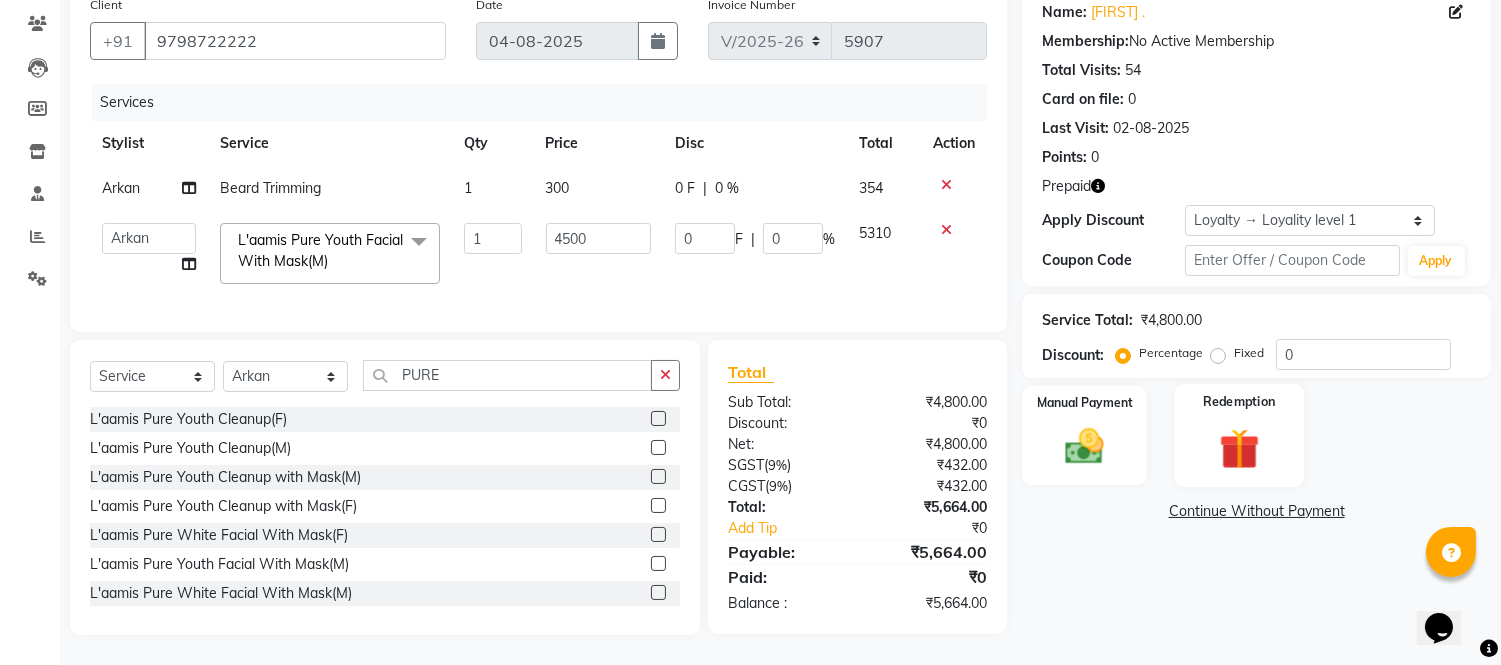 click 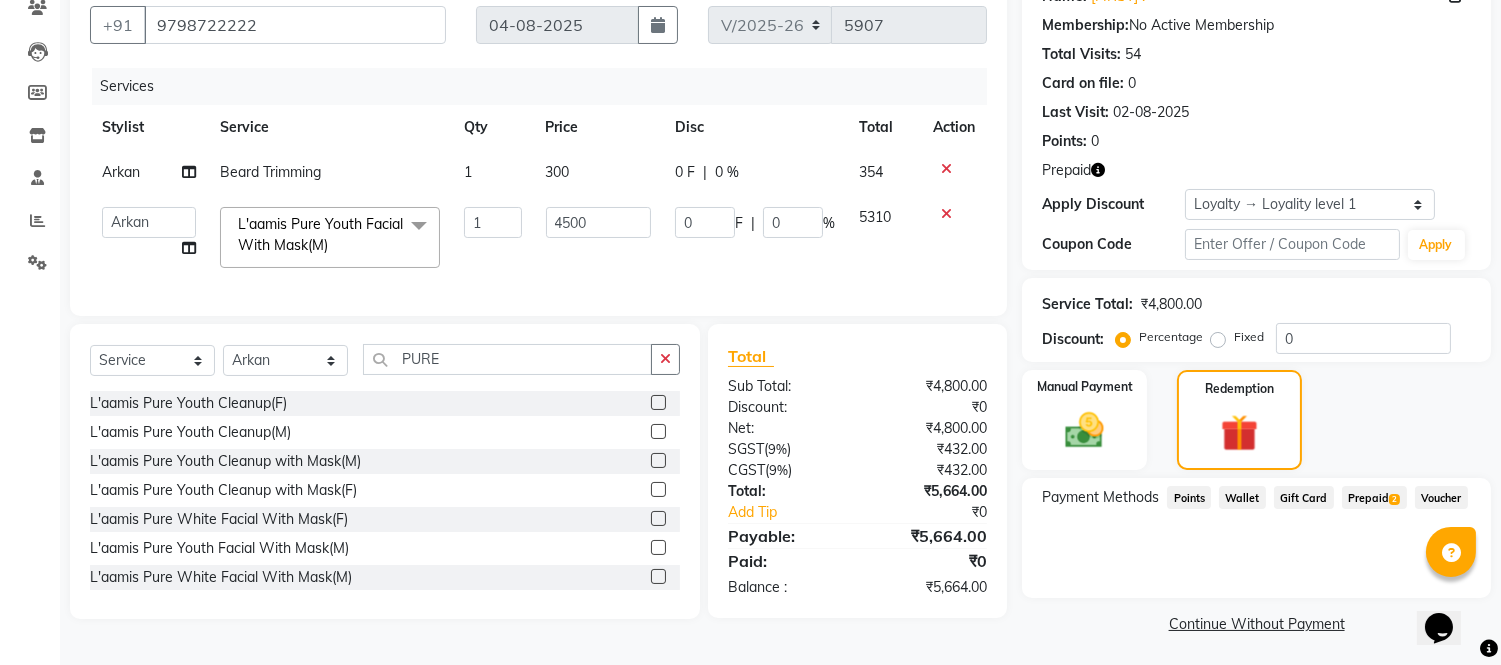 click on "Prepaid  2" 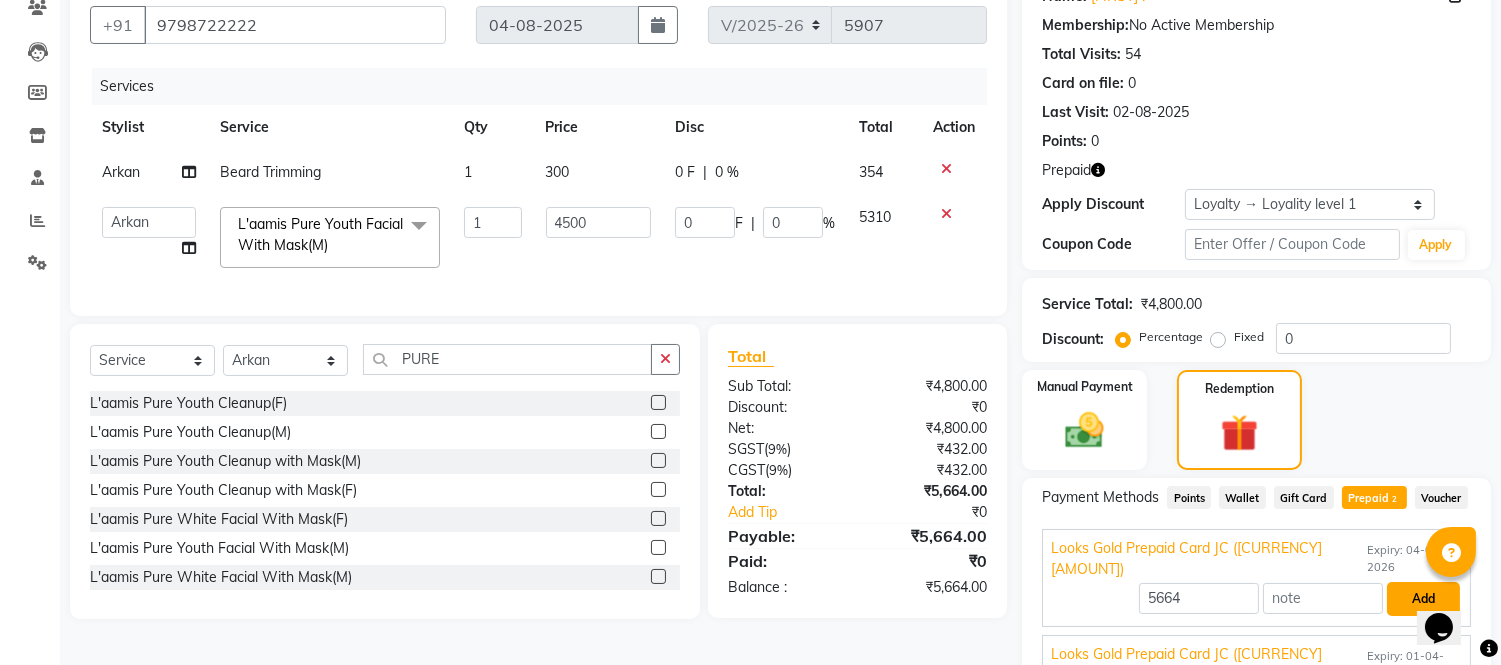 click on "Add" at bounding box center (1423, 599) 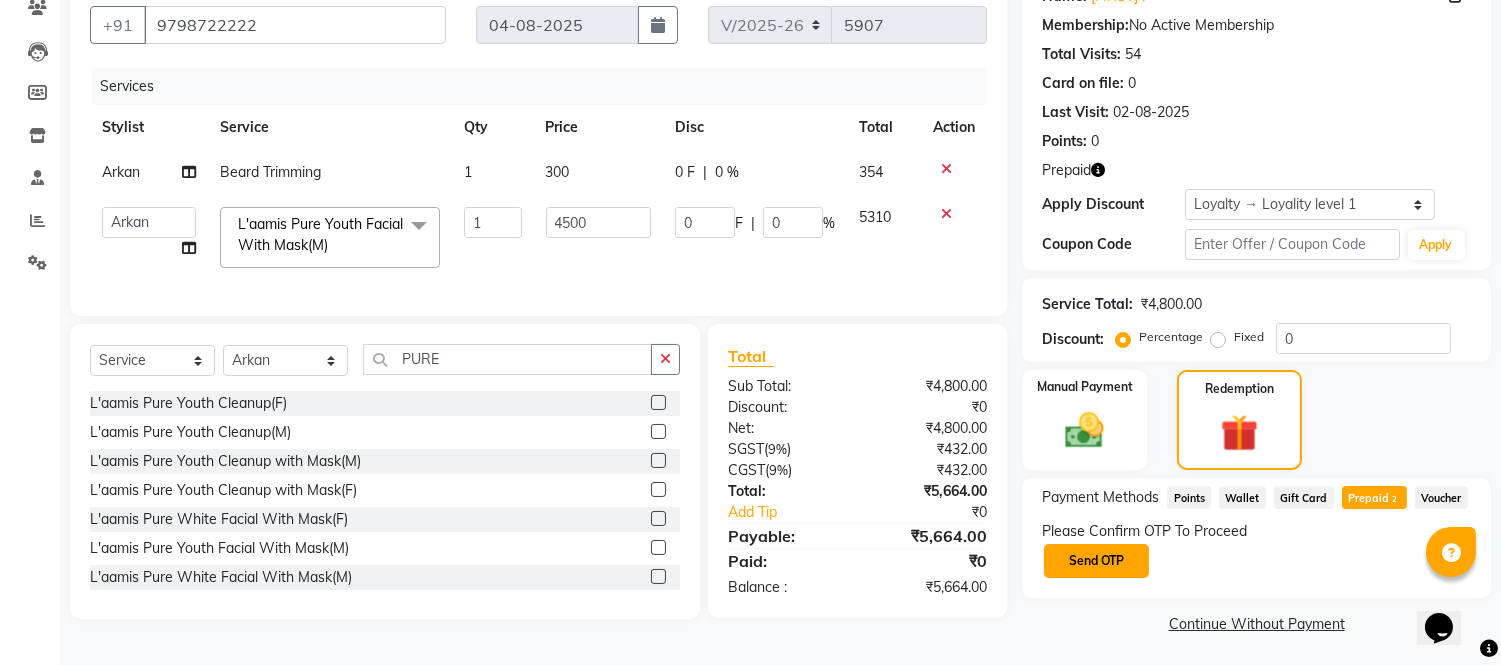click on "Send OTP" 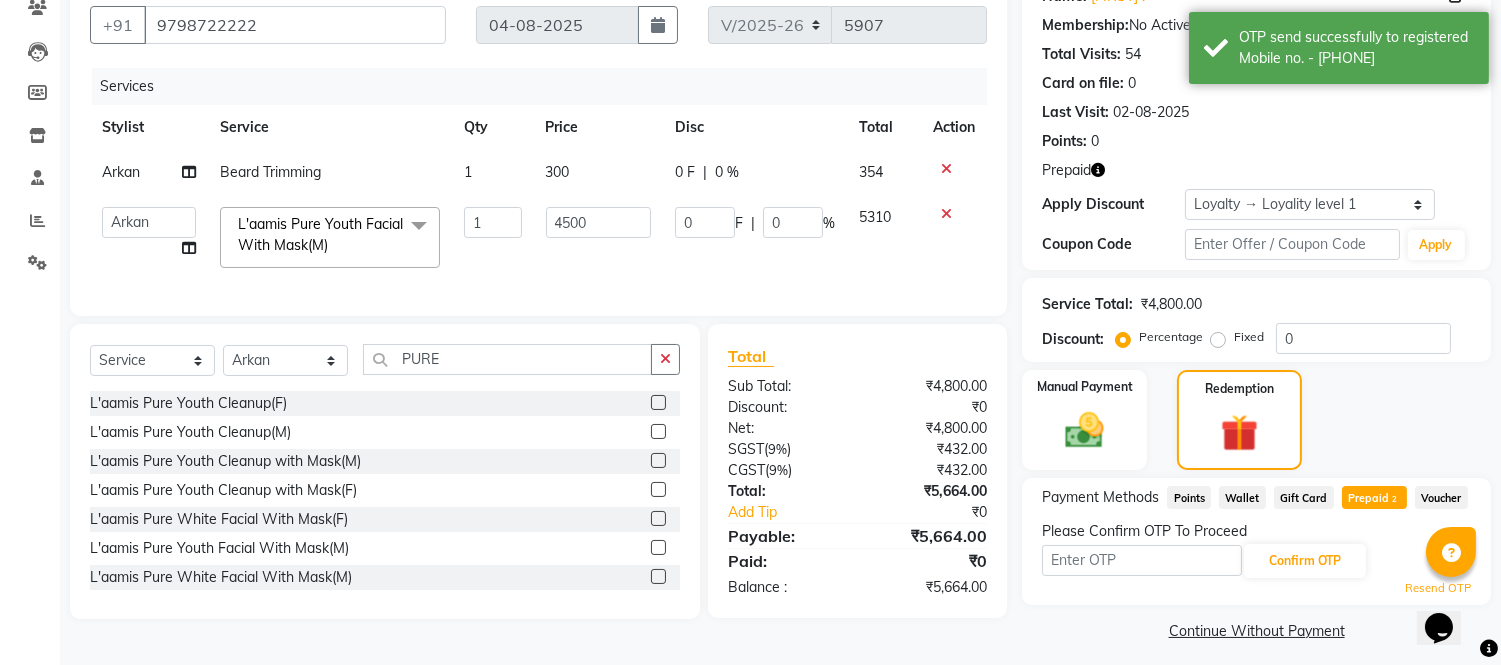 click 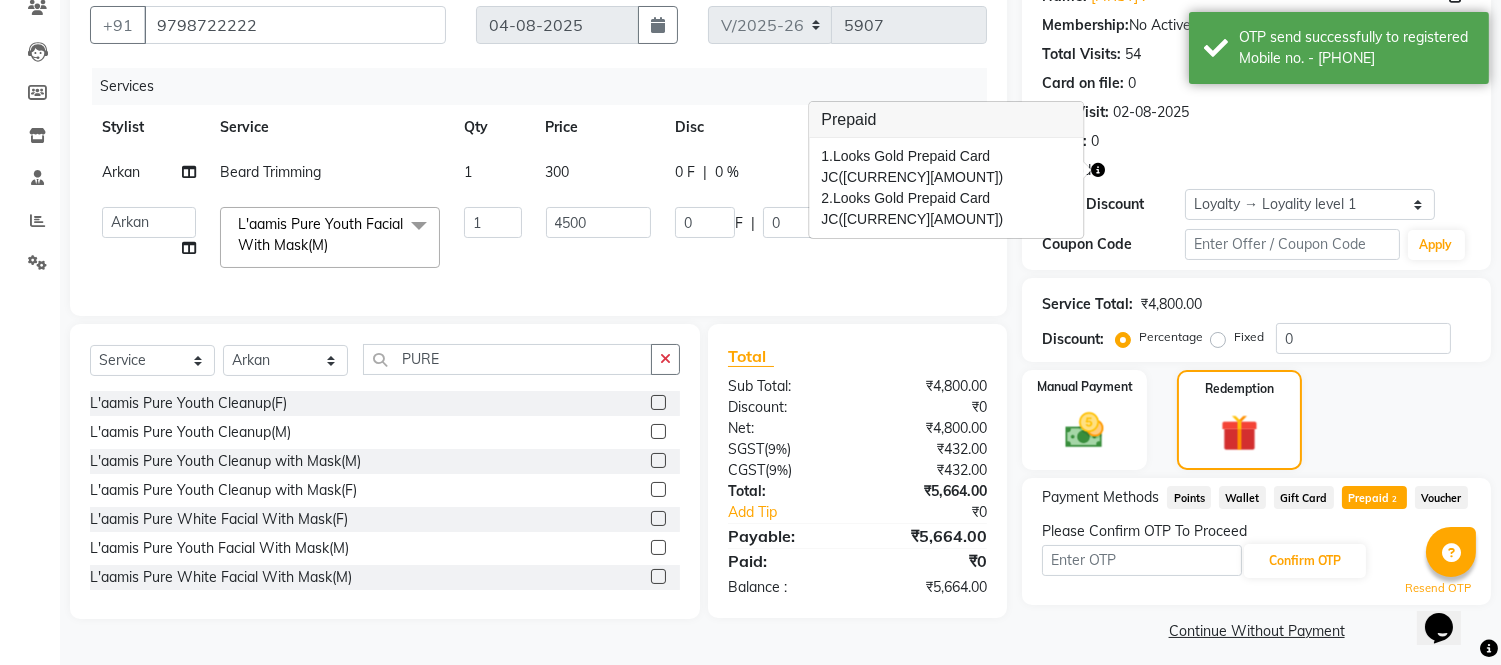 click 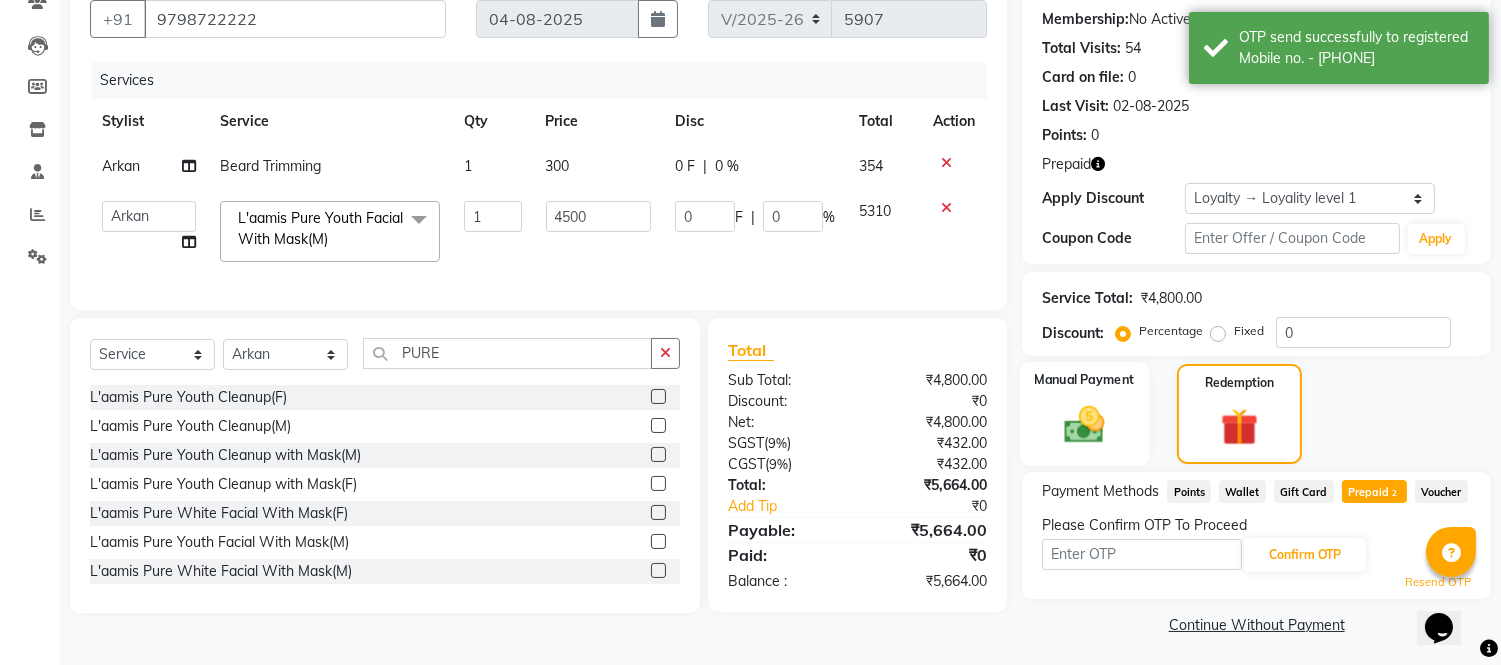 scroll, scrollTop: 190, scrollLeft: 0, axis: vertical 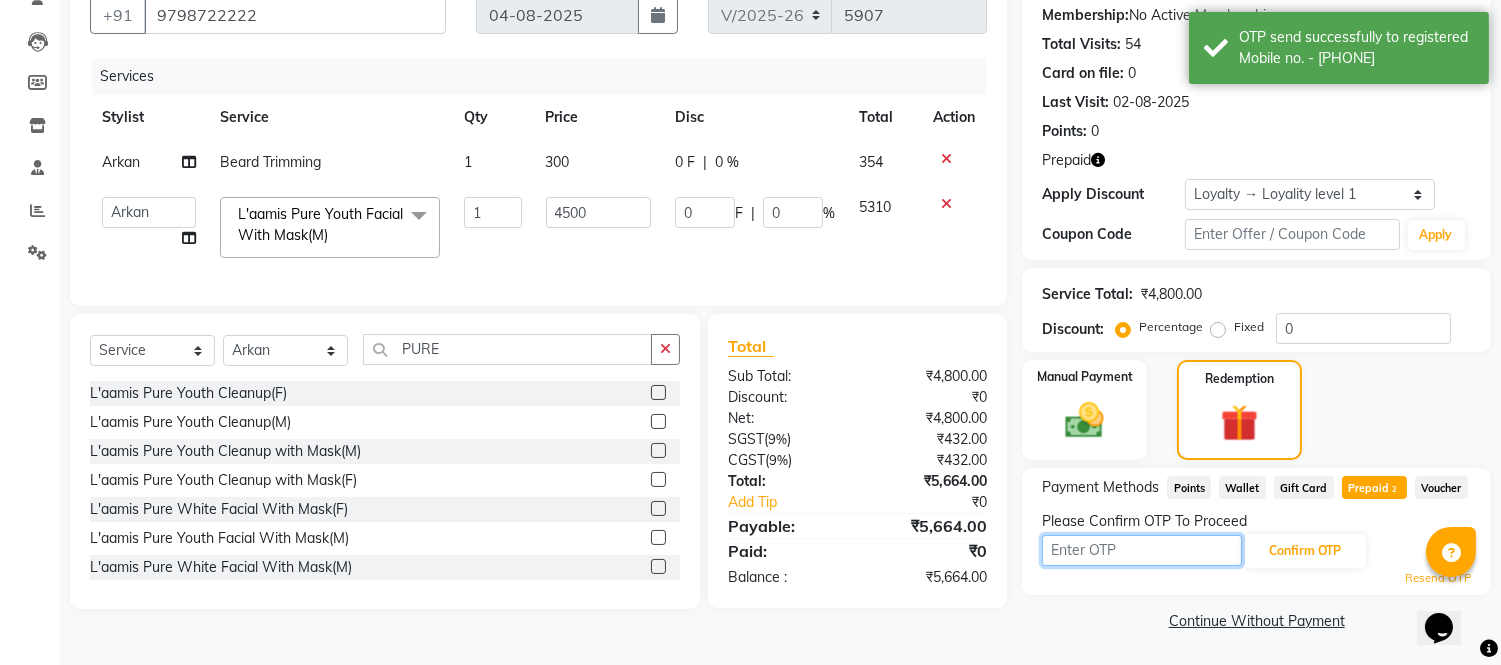 click at bounding box center [1142, 550] 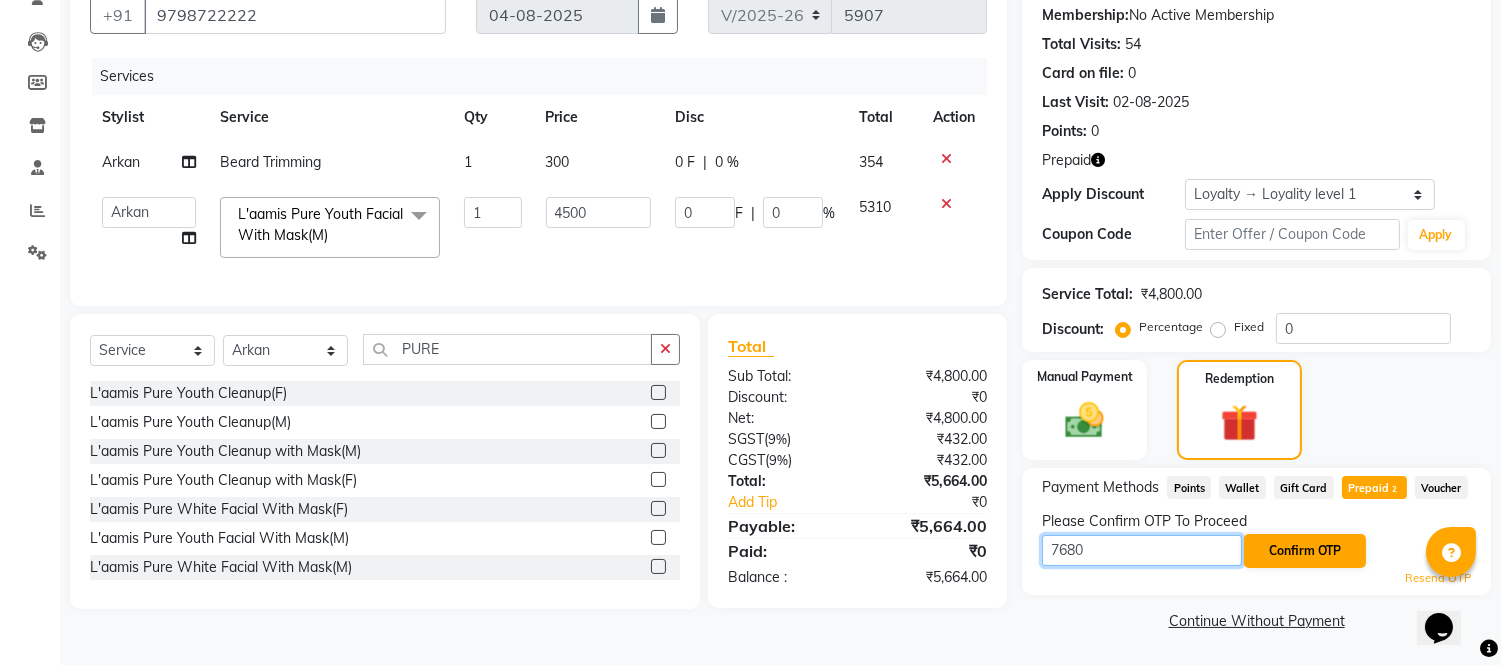 type on "7680" 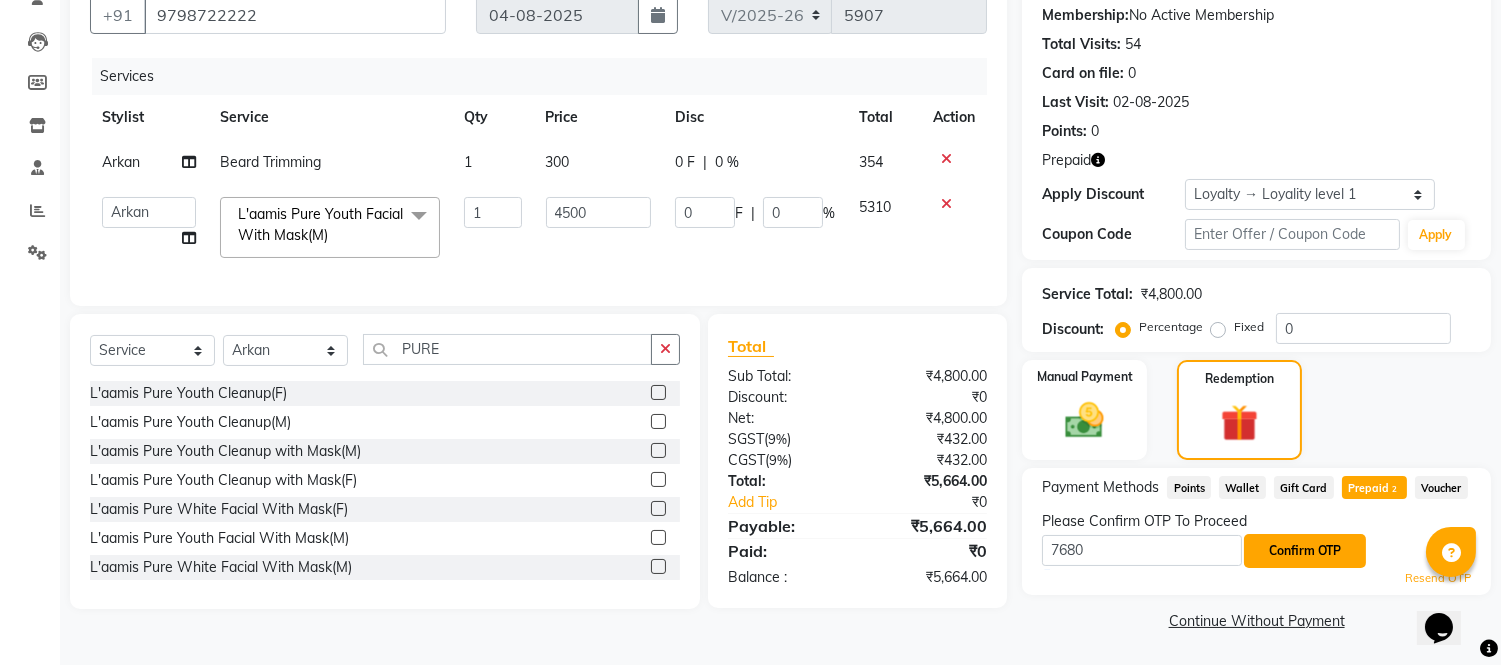 click on "Confirm OTP" 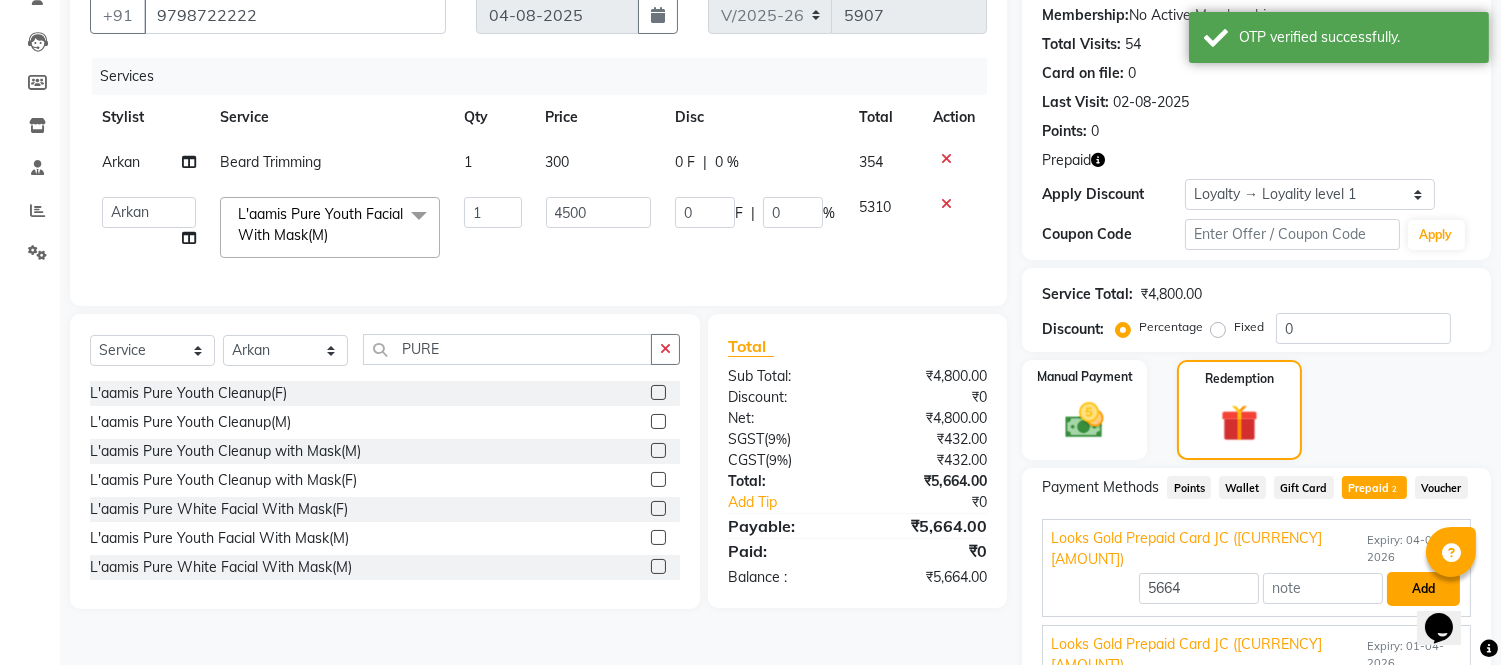 click on "Add" at bounding box center [1423, 589] 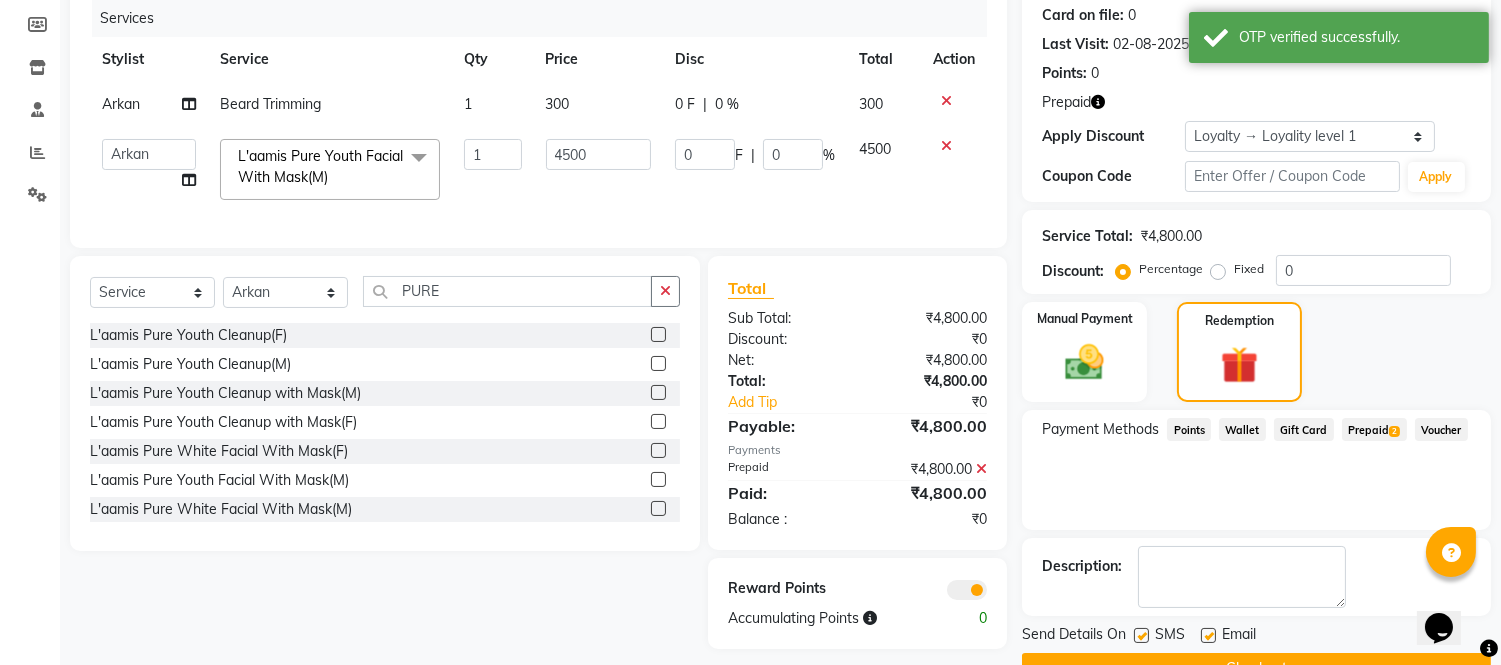 scroll, scrollTop: 295, scrollLeft: 0, axis: vertical 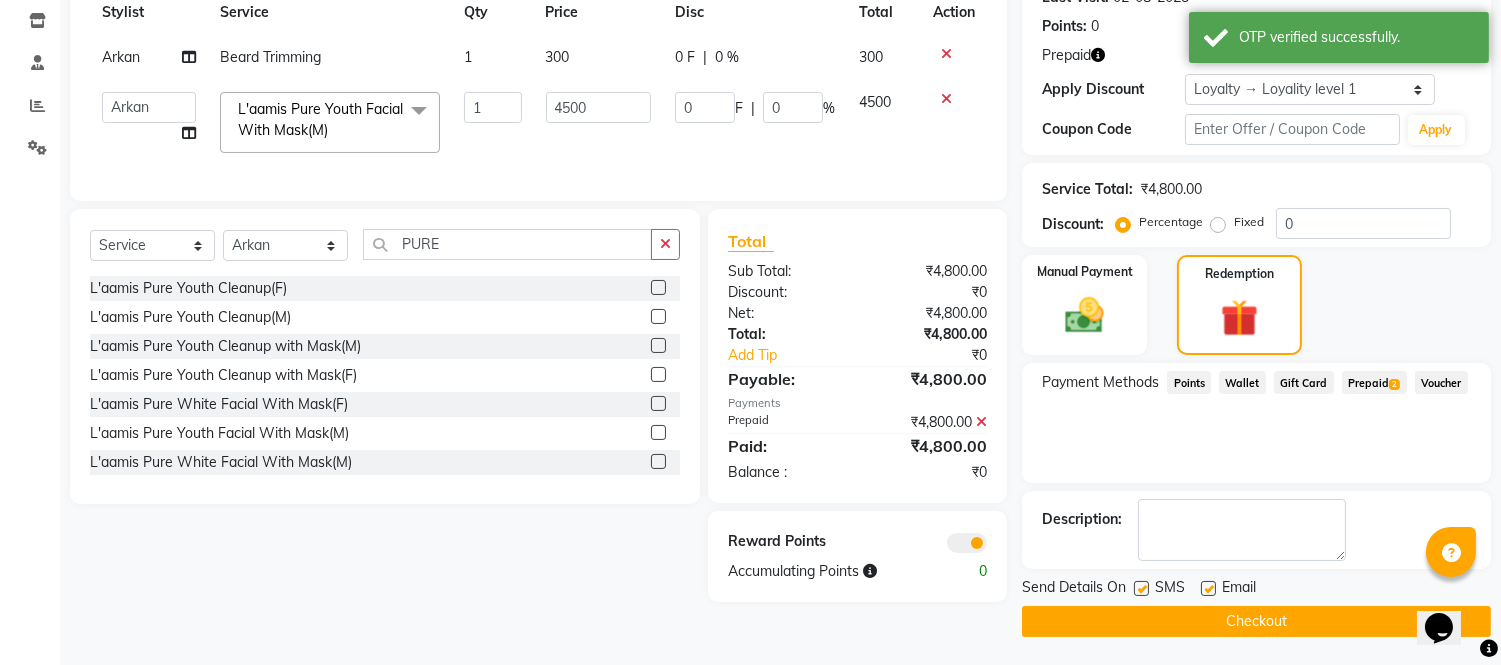 click on "Checkout" 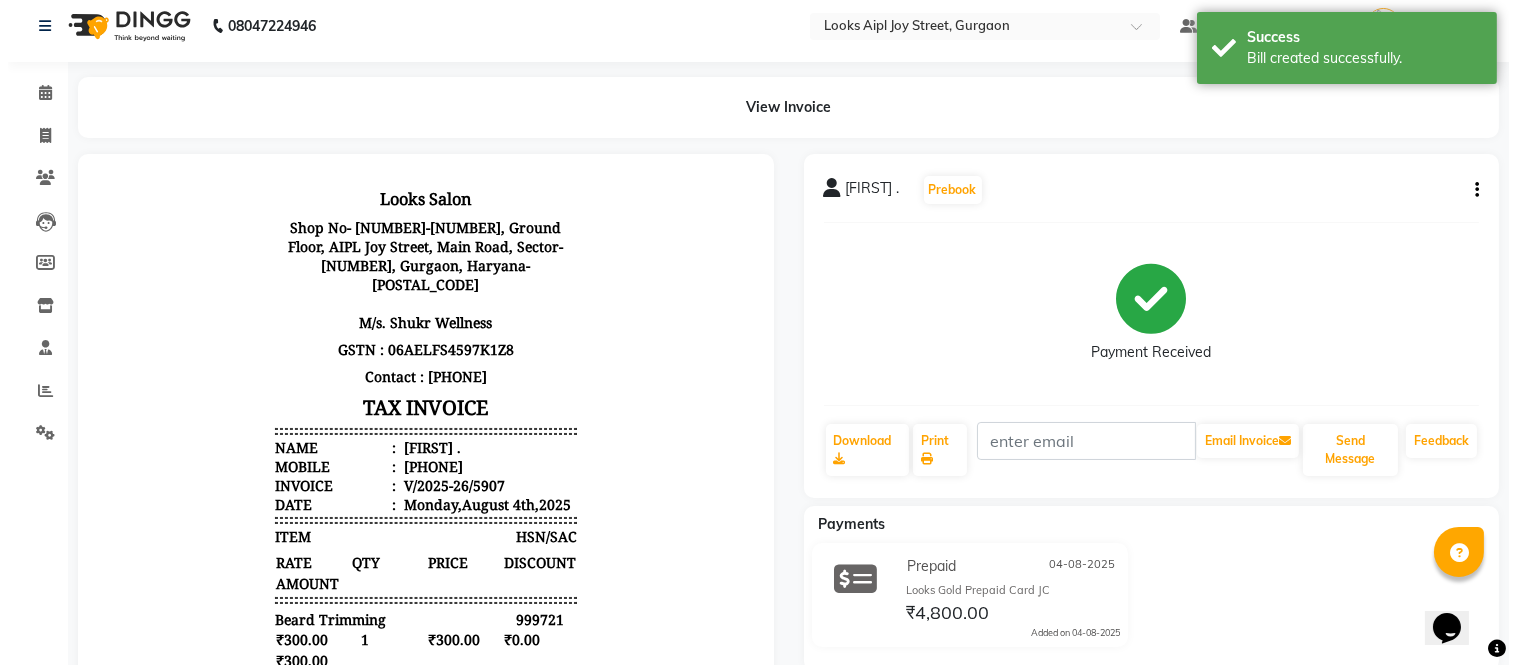 scroll, scrollTop: 0, scrollLeft: 0, axis: both 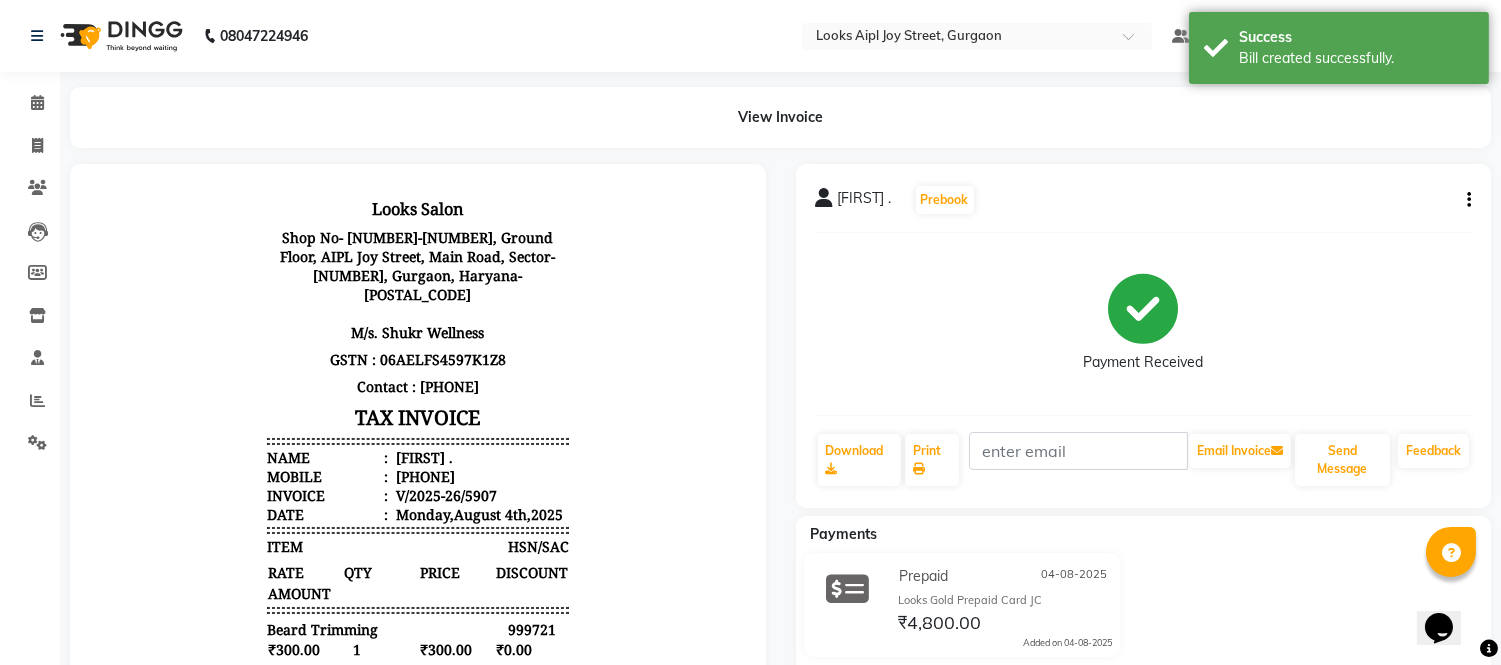 click 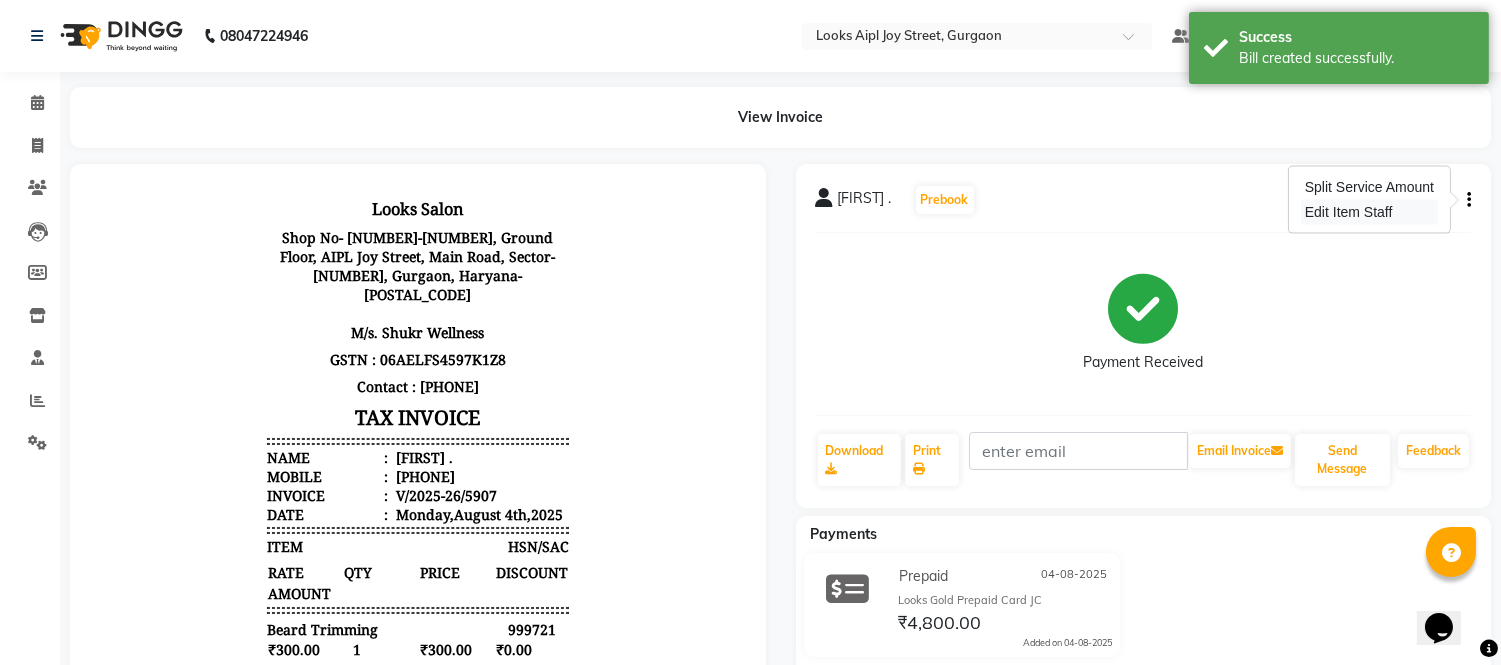 click on "Edit Item Staff" at bounding box center [1369, 212] 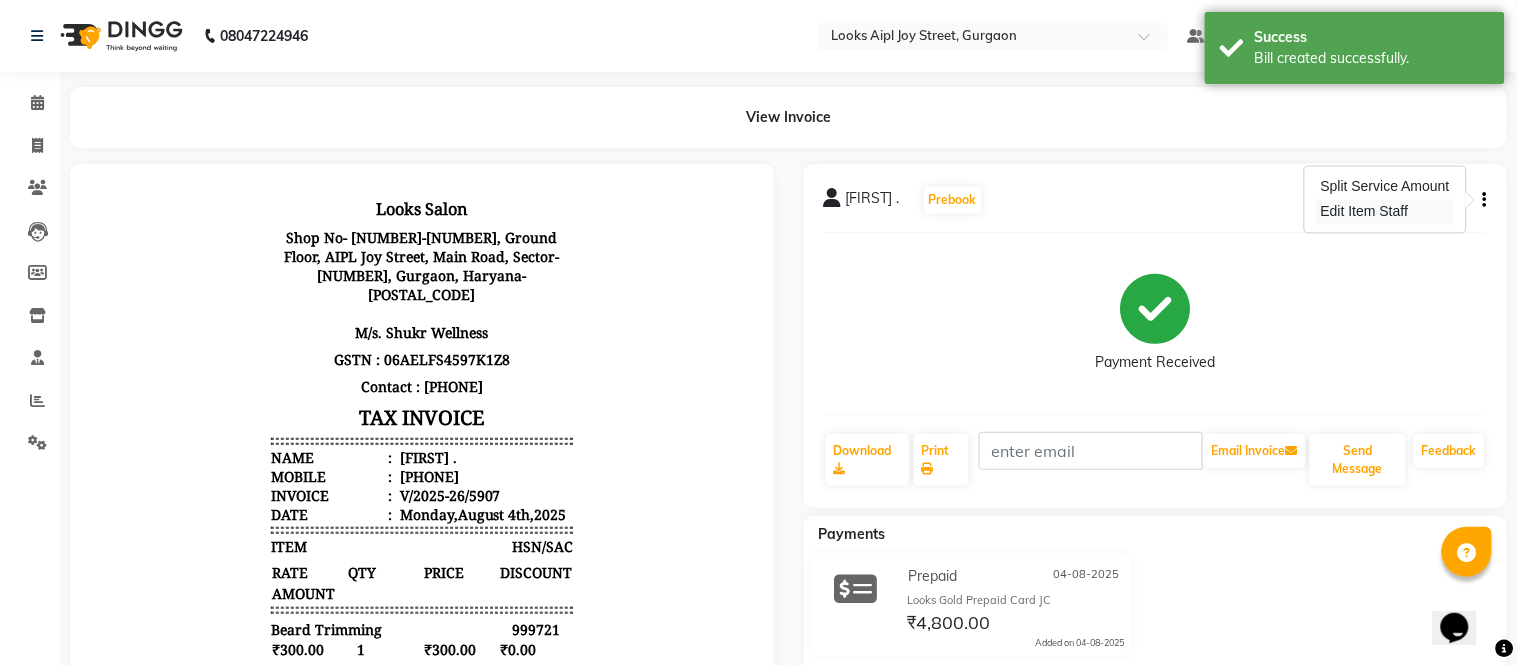 select 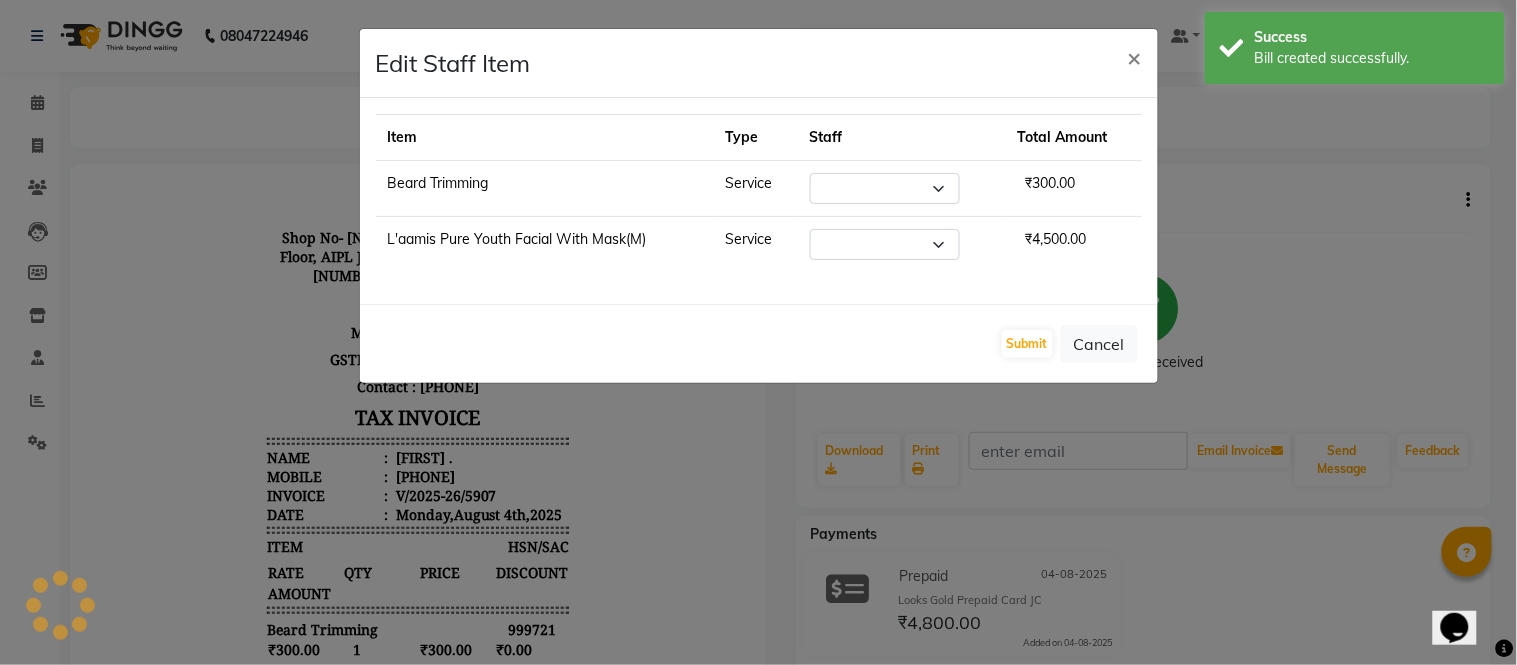select on "43345" 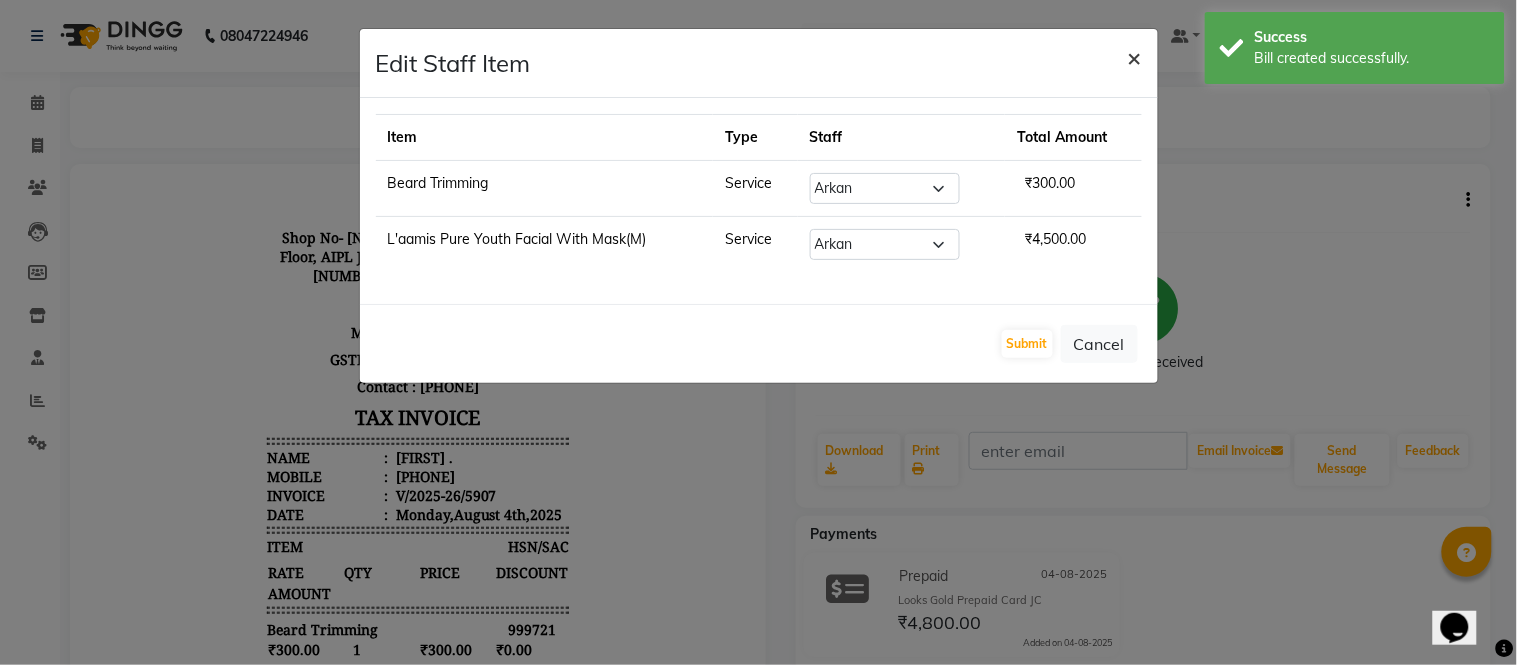 click on "×" 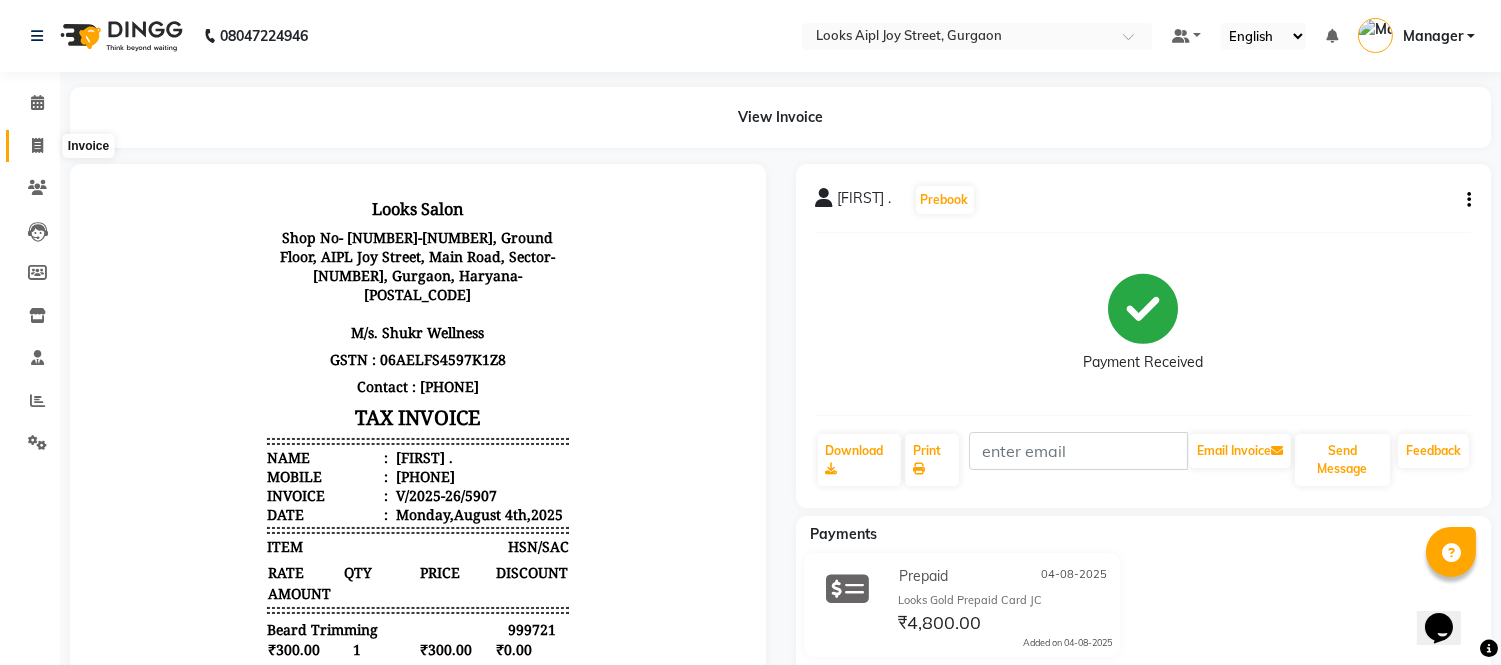 click 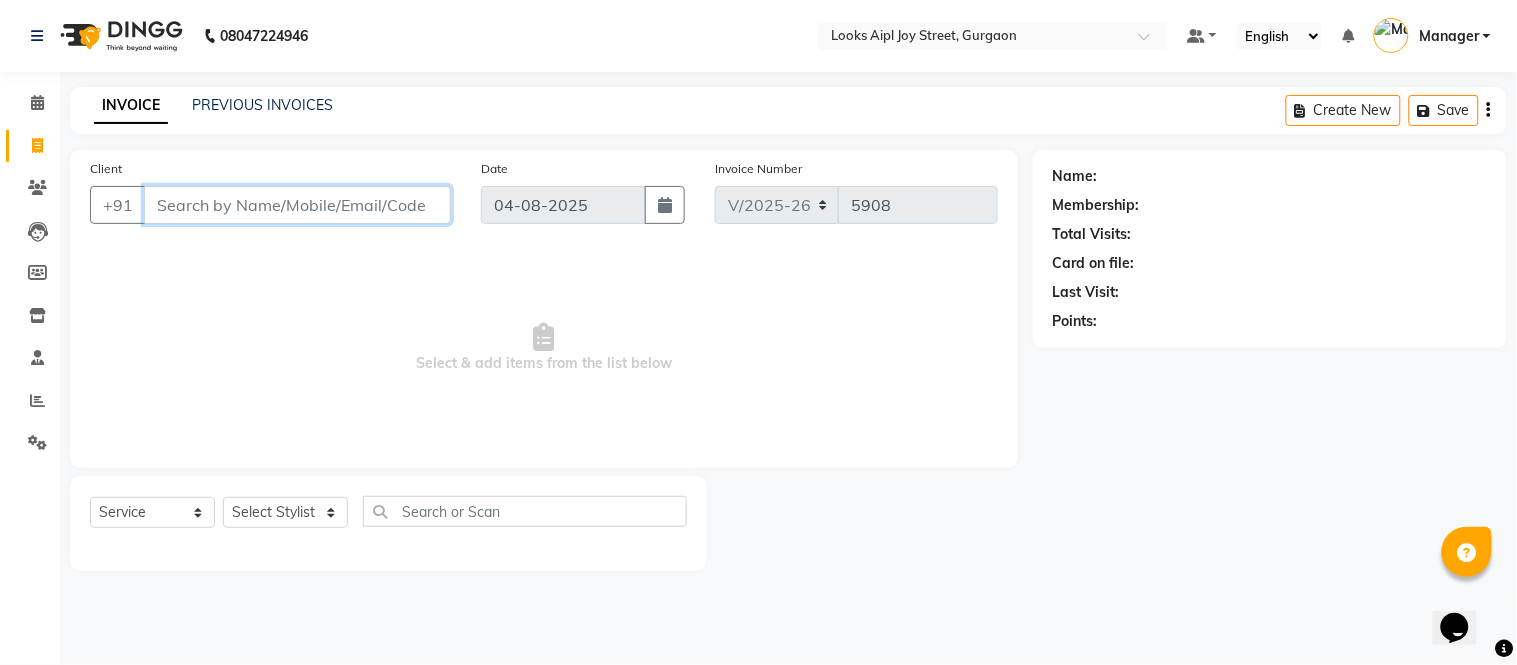type 